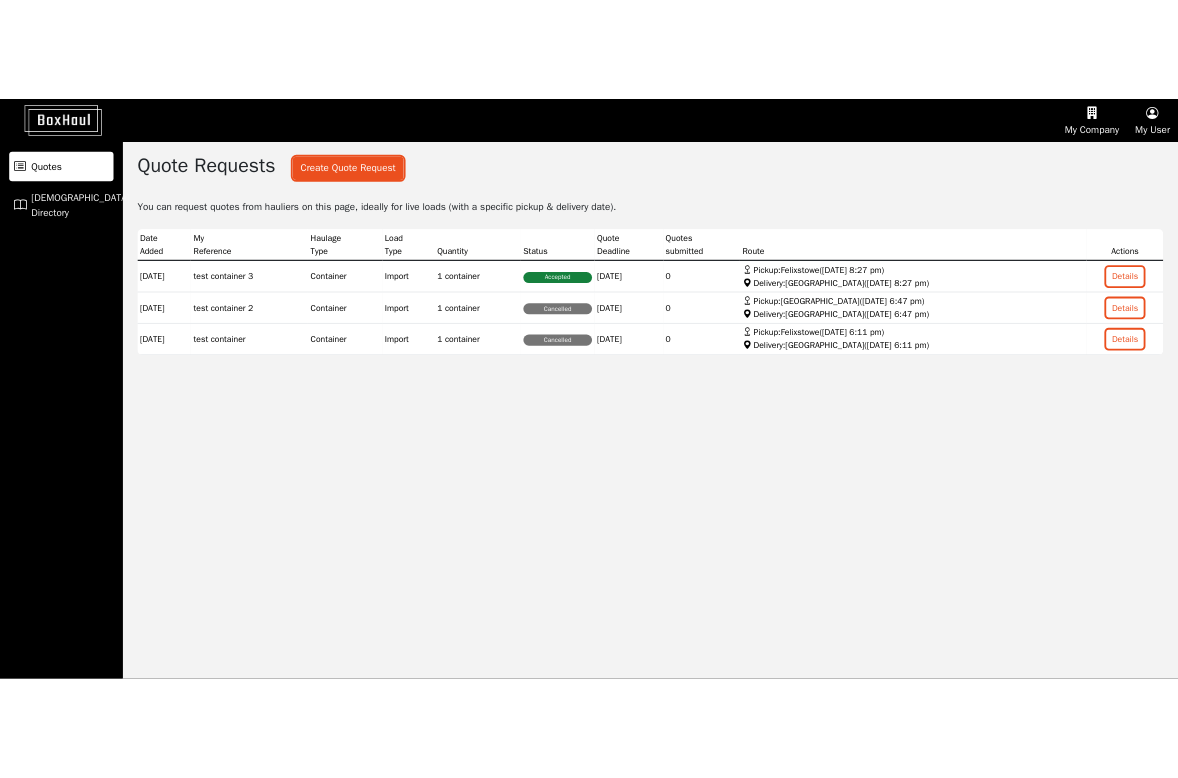 scroll, scrollTop: 0, scrollLeft: 0, axis: both 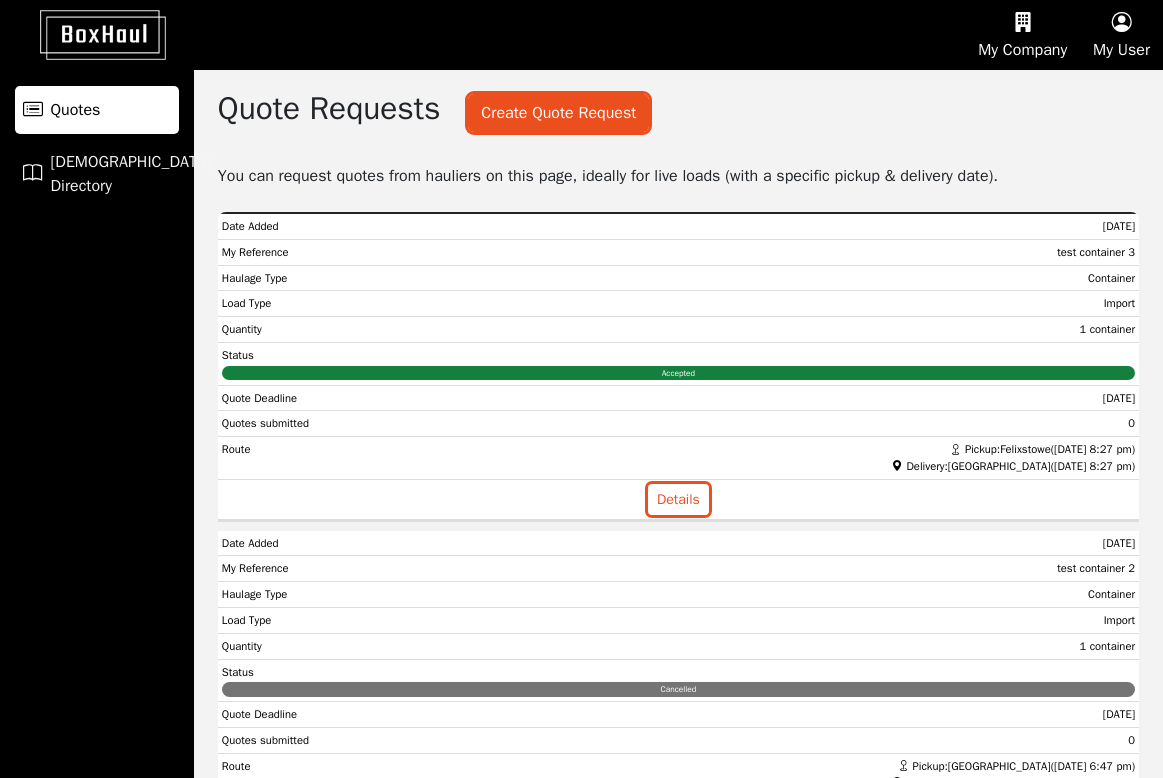 click at bounding box center [1121, 23] 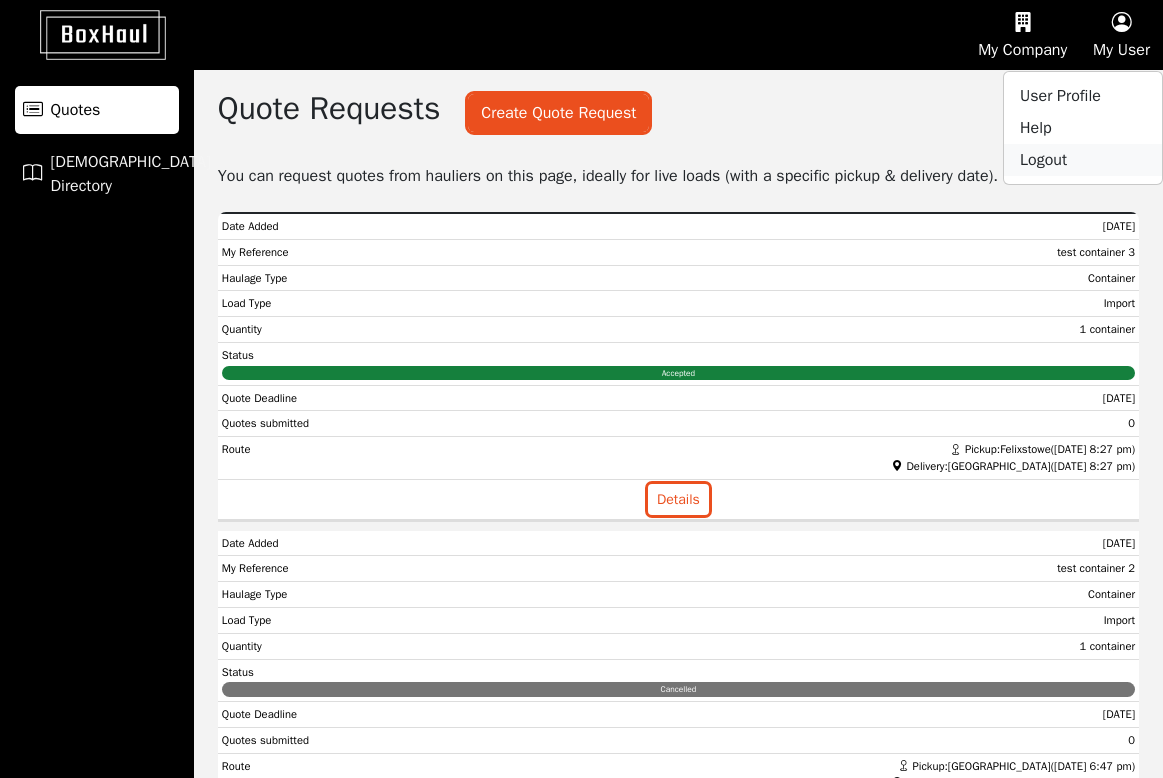 click on "Logout" at bounding box center (1083, 160) 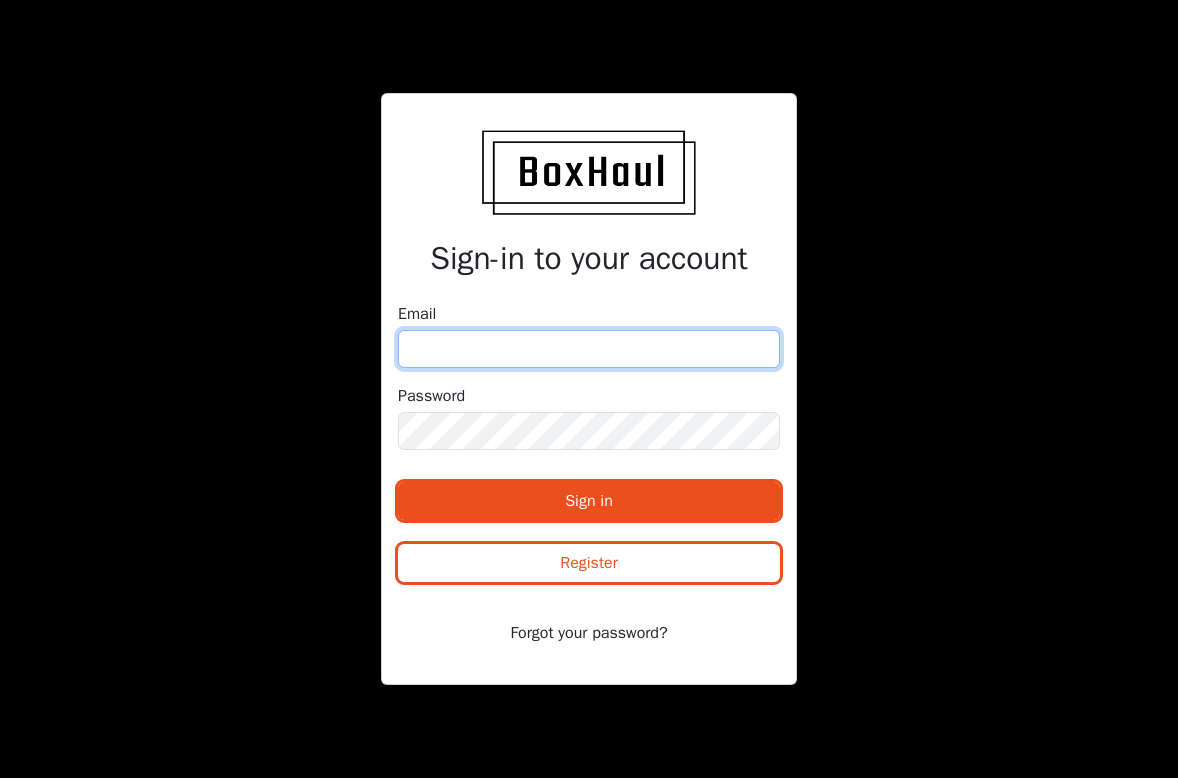 type on "[EMAIL_ADDRESS][DOMAIN_NAME]" 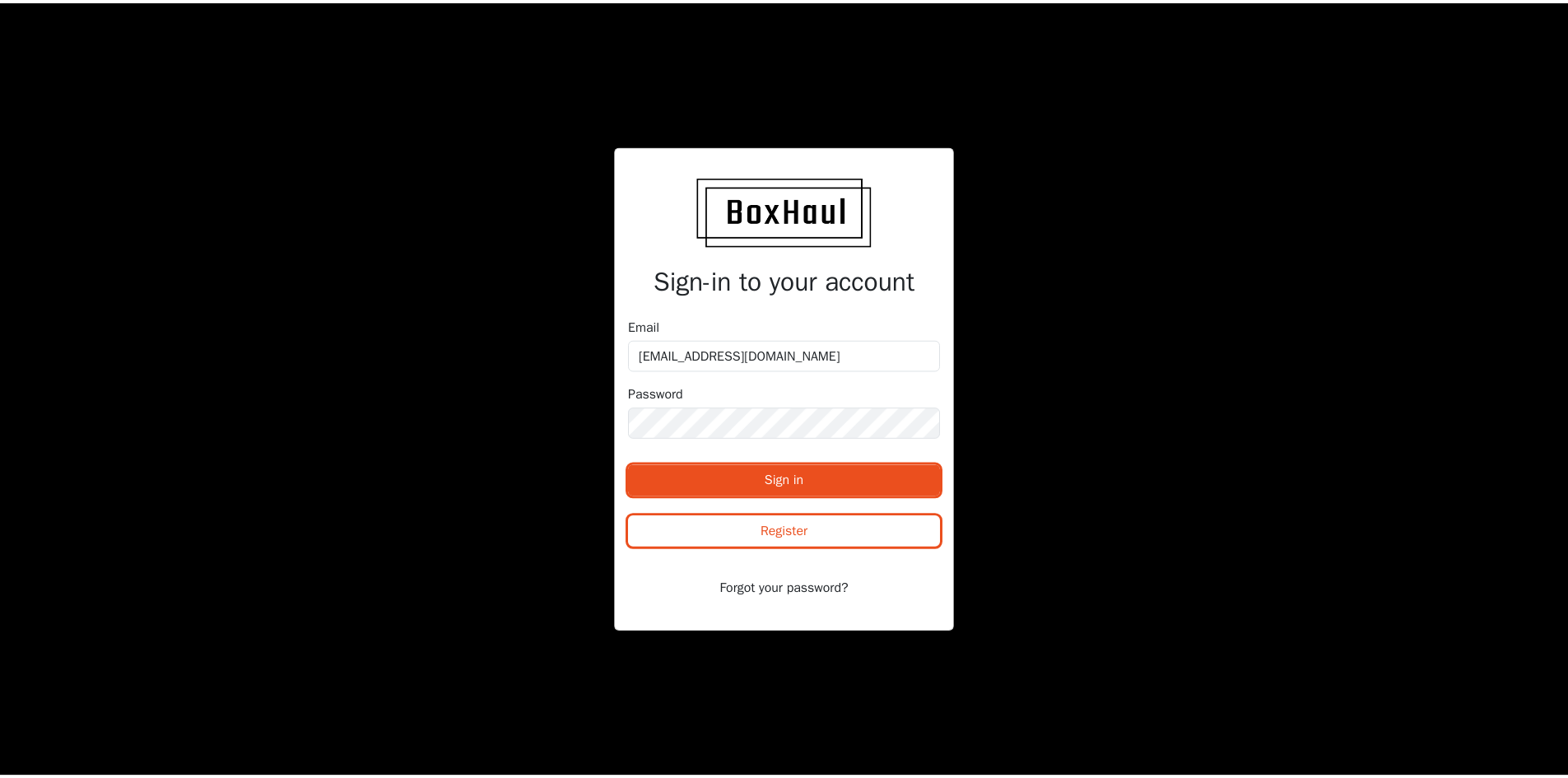 scroll, scrollTop: 0, scrollLeft: 0, axis: both 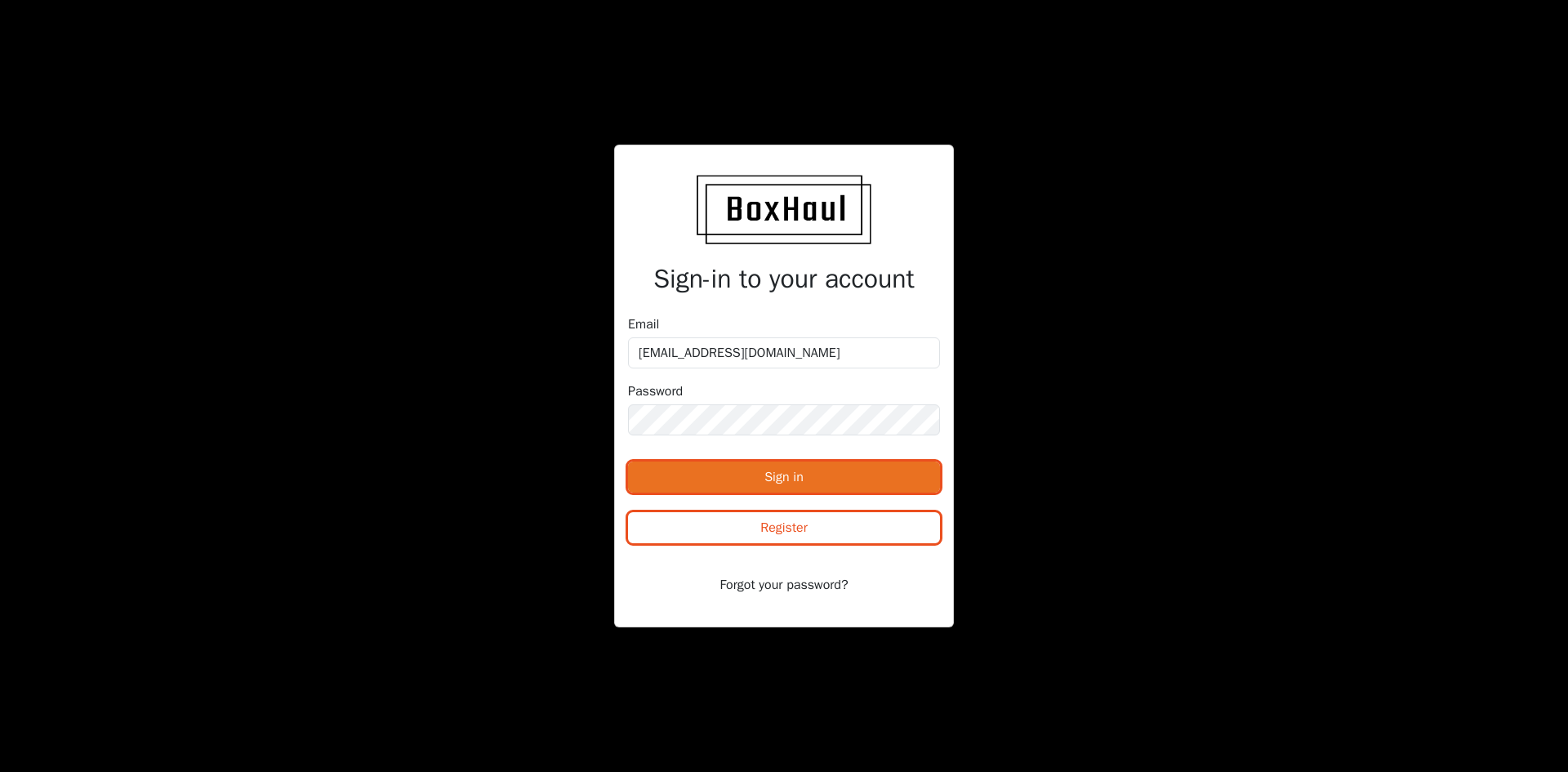 click on "Sign in" at bounding box center [784, 477] 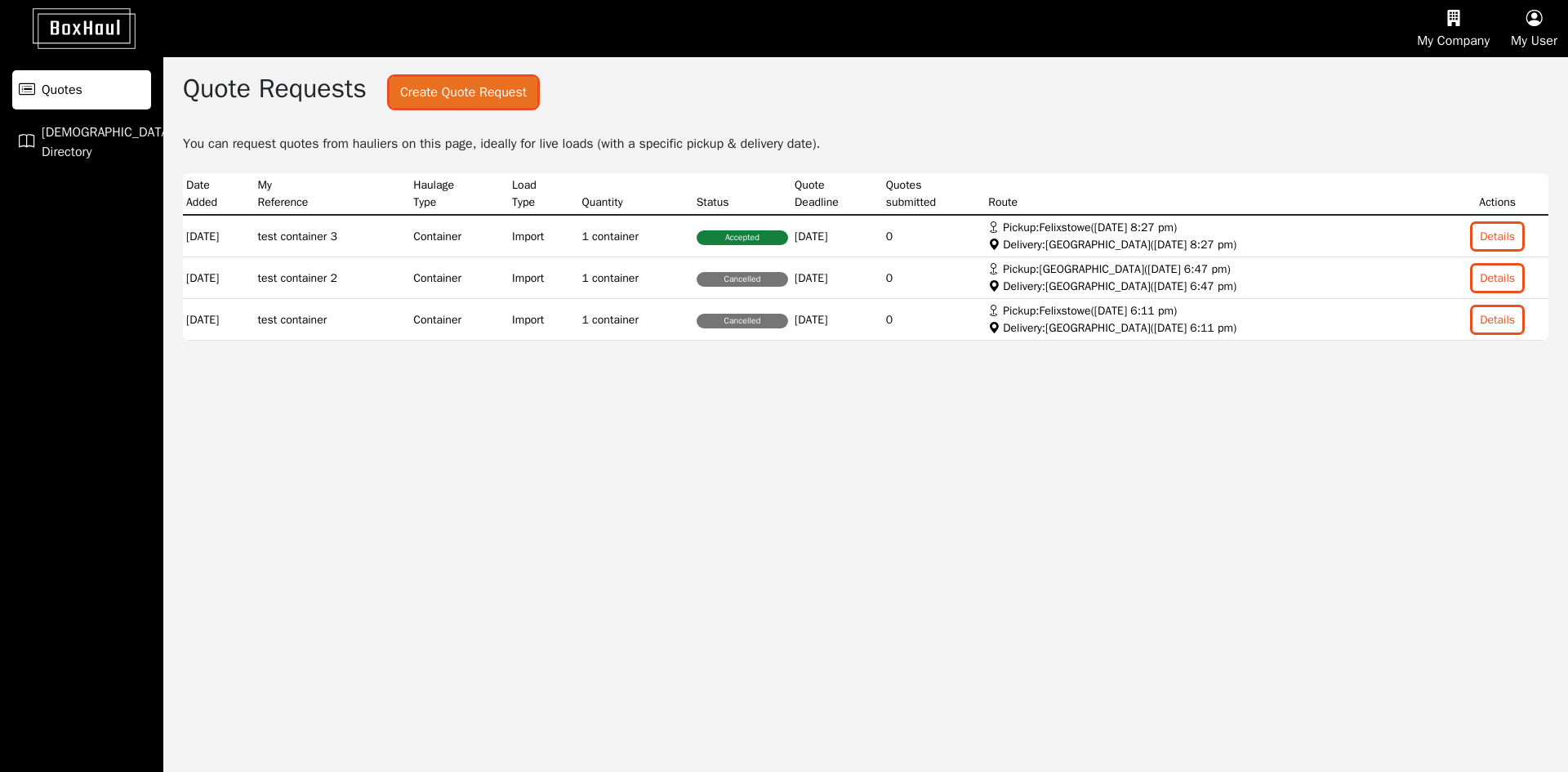 click on "Create Quote Request" at bounding box center [463, 92] 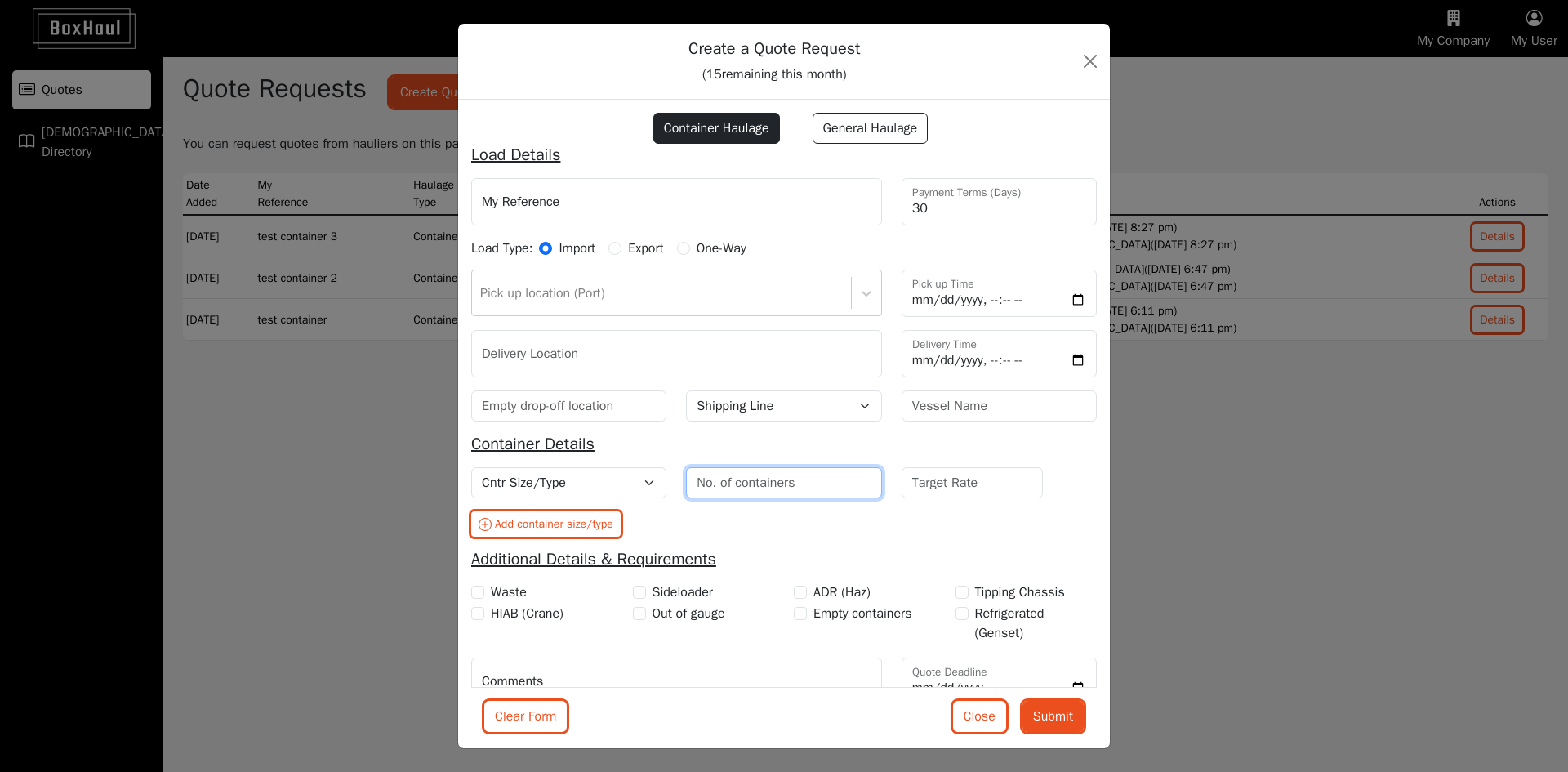 click at bounding box center [783, 483] 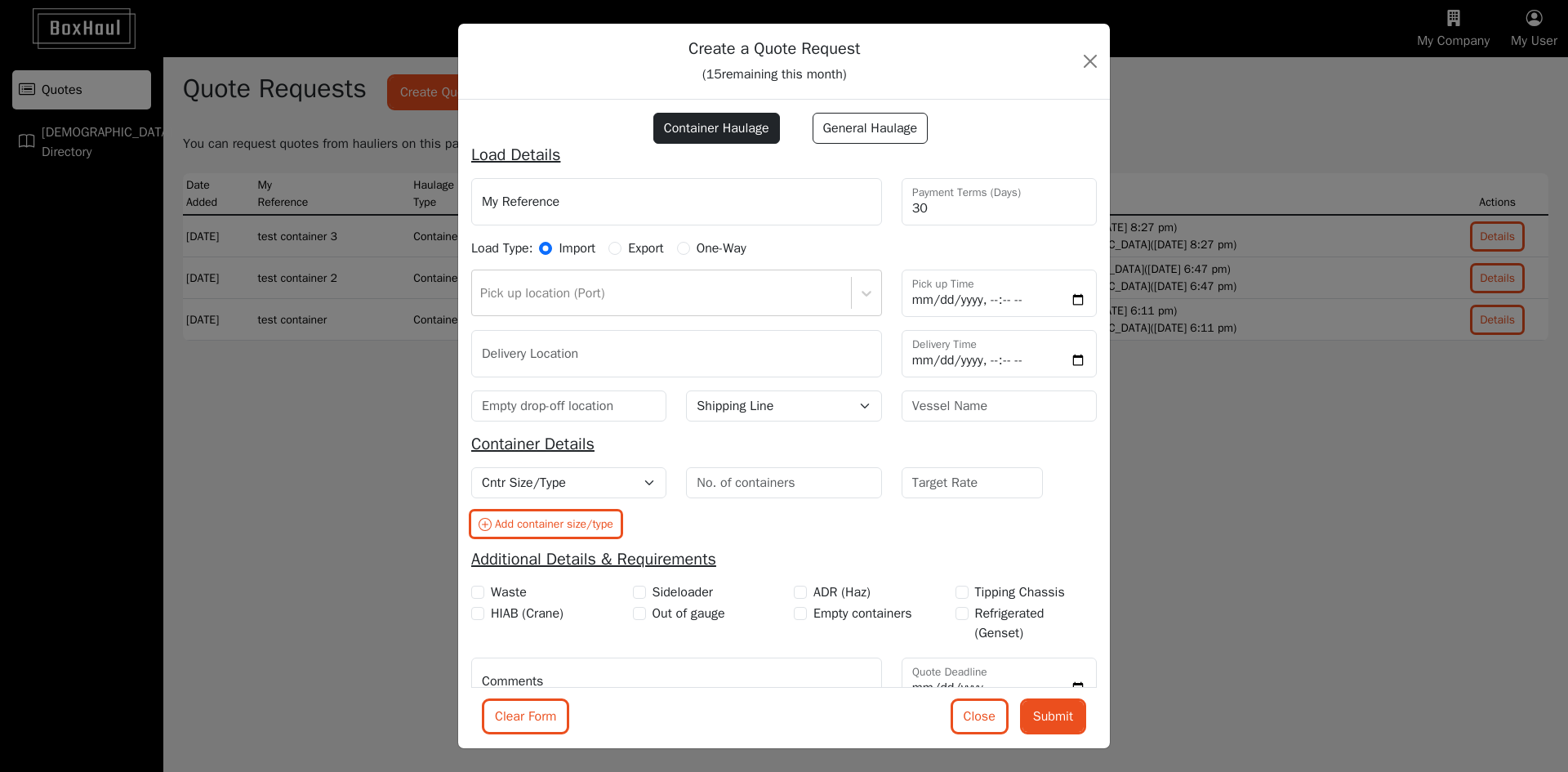 click on "General Haulage" at bounding box center [871, 128] 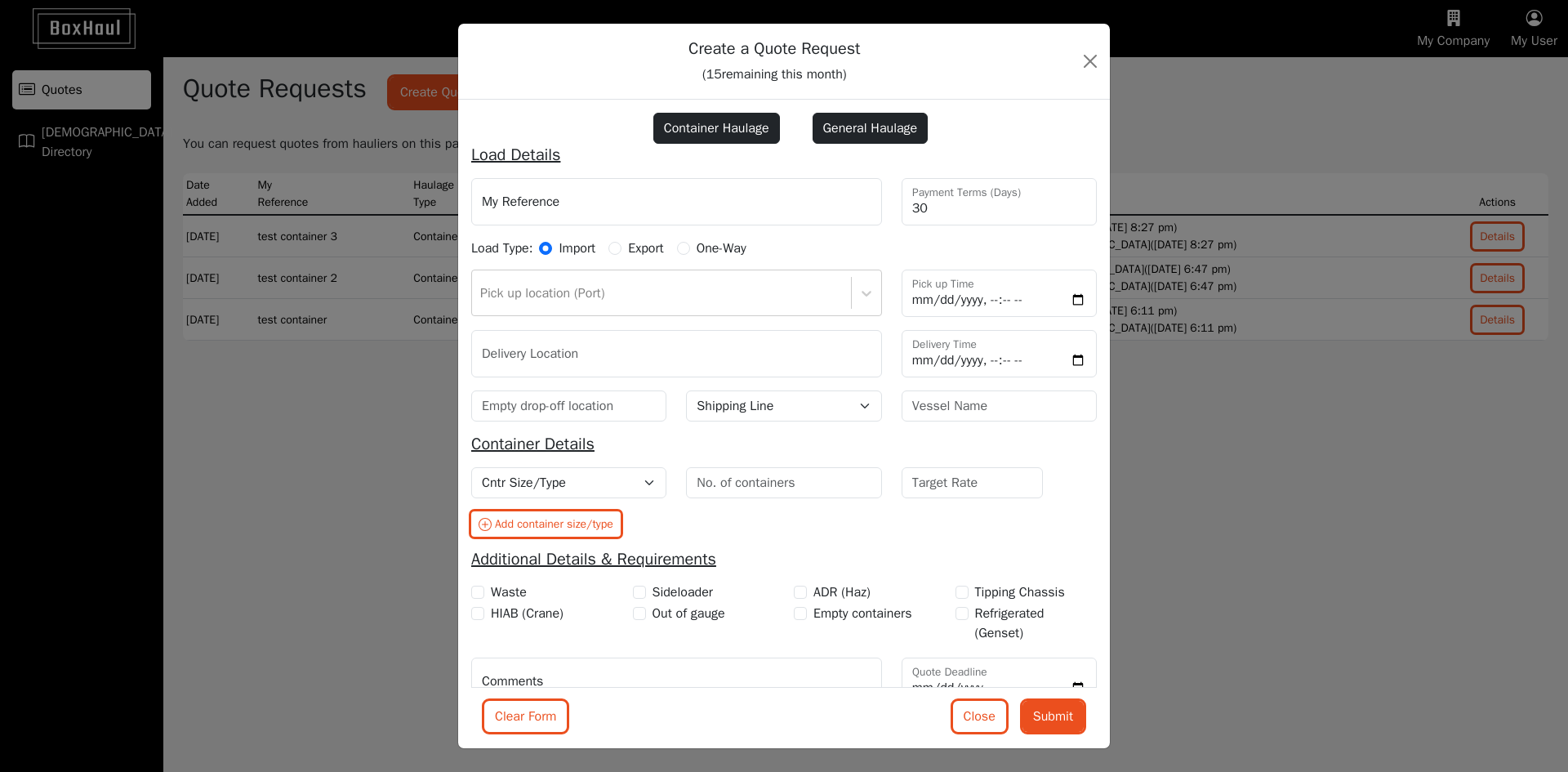 radio on "false" 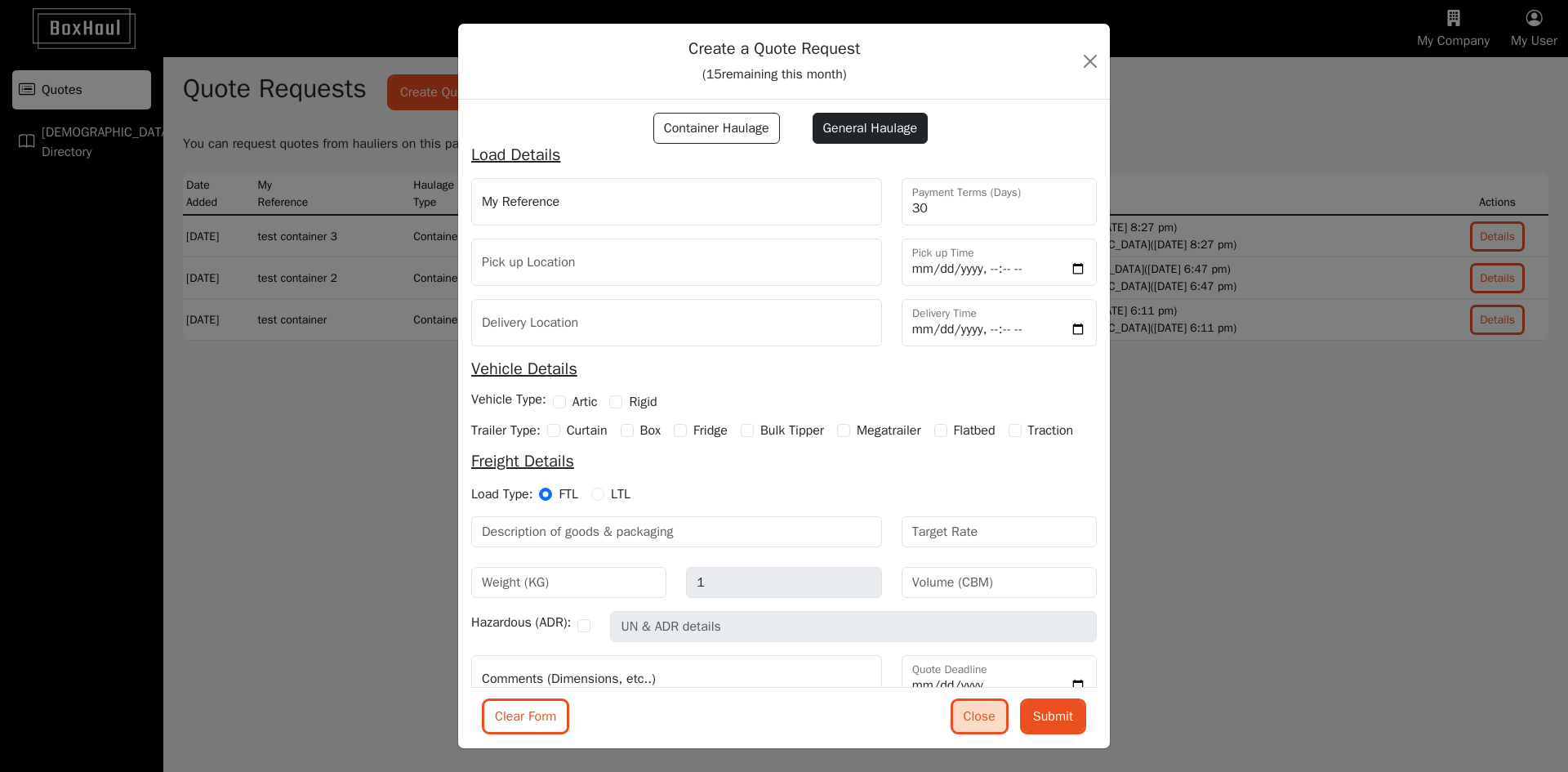click on "Close" at bounding box center [979, 716] 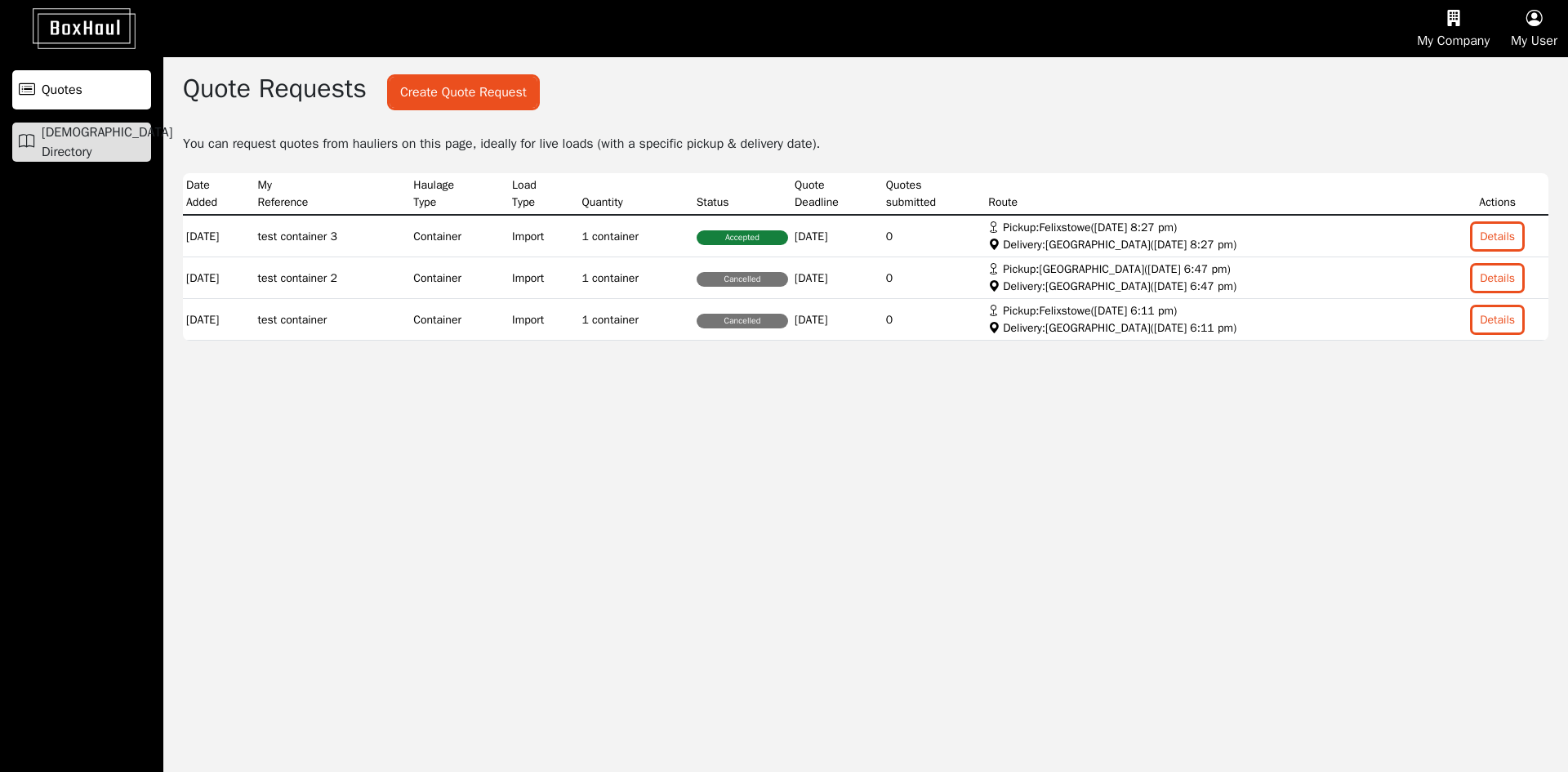 click on "[DEMOGRAPHIC_DATA] Directory" at bounding box center (107, 142) 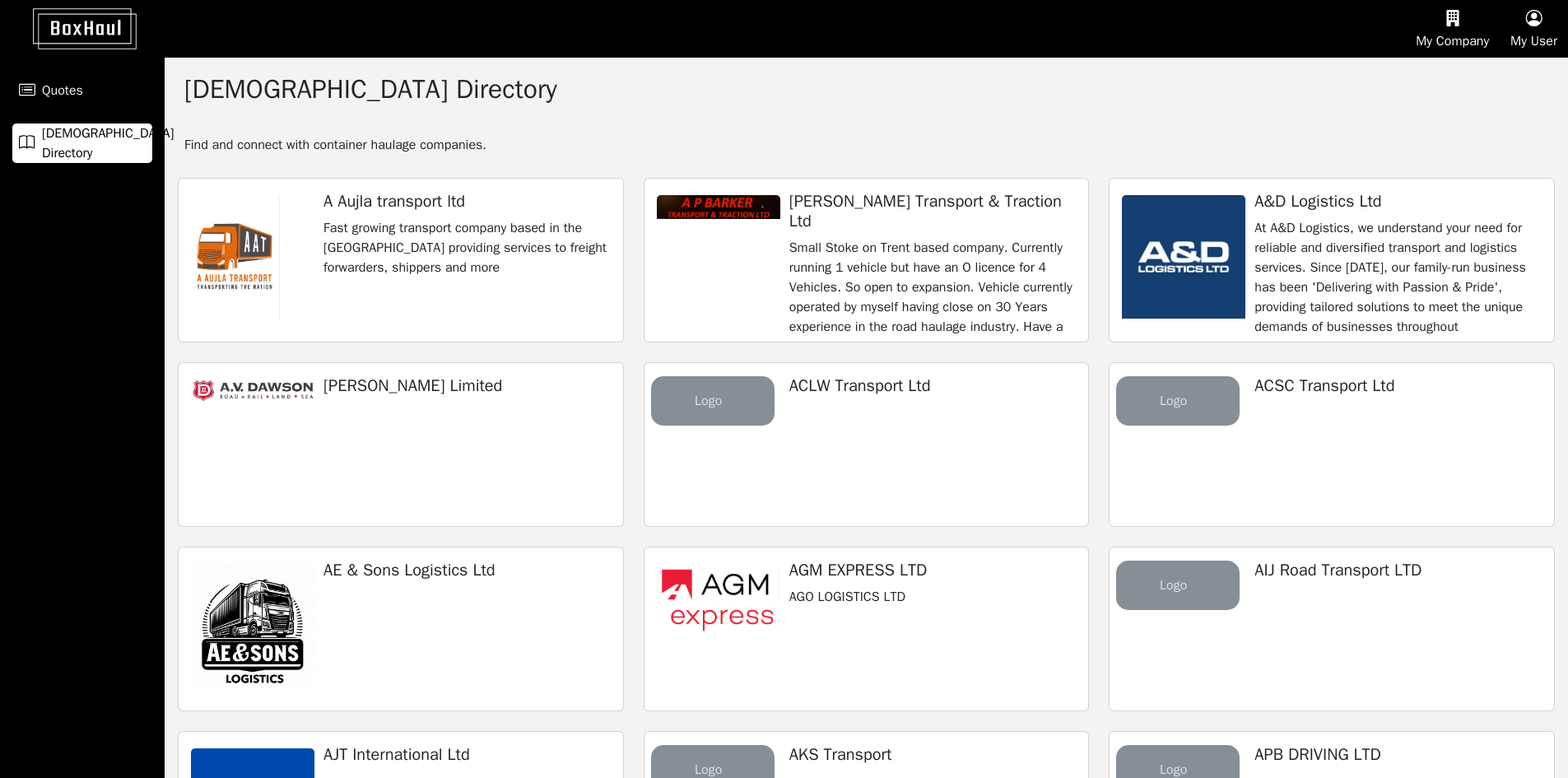 click on "A Aujla transport ltd Fast growing transport company based in the [GEOGRAPHIC_DATA] providing services to freight forwarders, shippers and more" at bounding box center [467, 235] 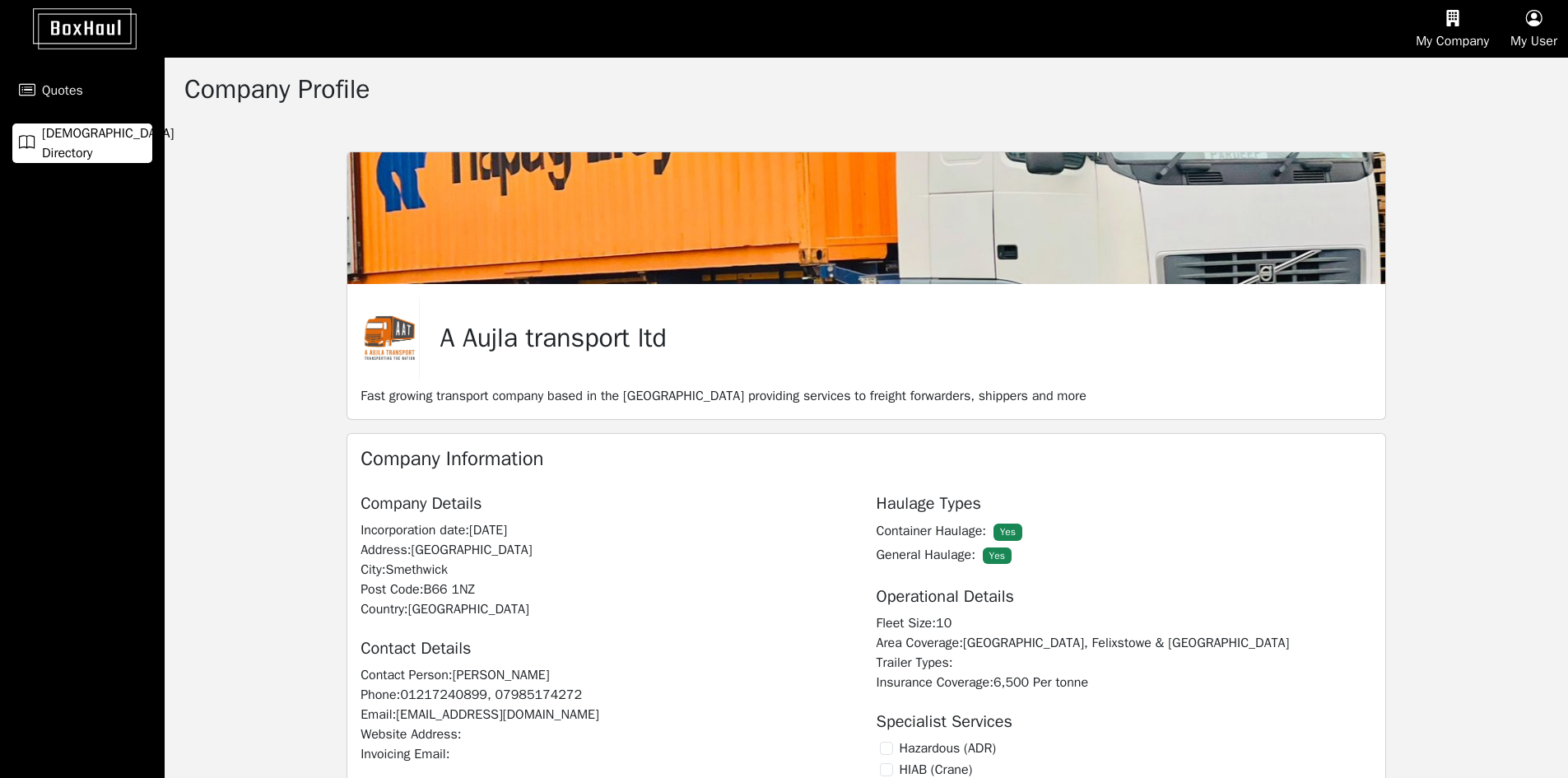 click on "[DEMOGRAPHIC_DATA] Directory" at bounding box center [108, 143] 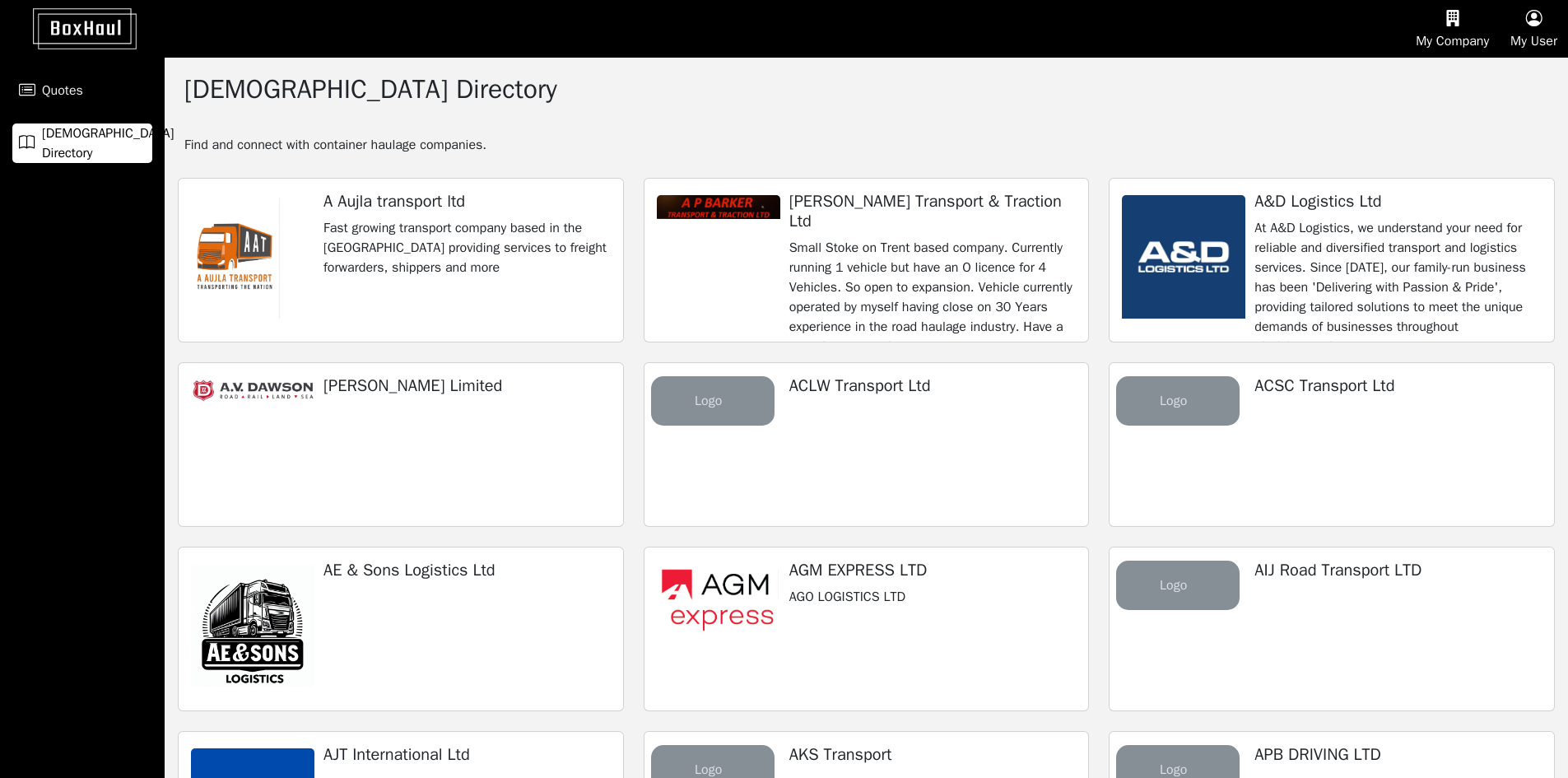 scroll, scrollTop: 1842, scrollLeft: 0, axis: vertical 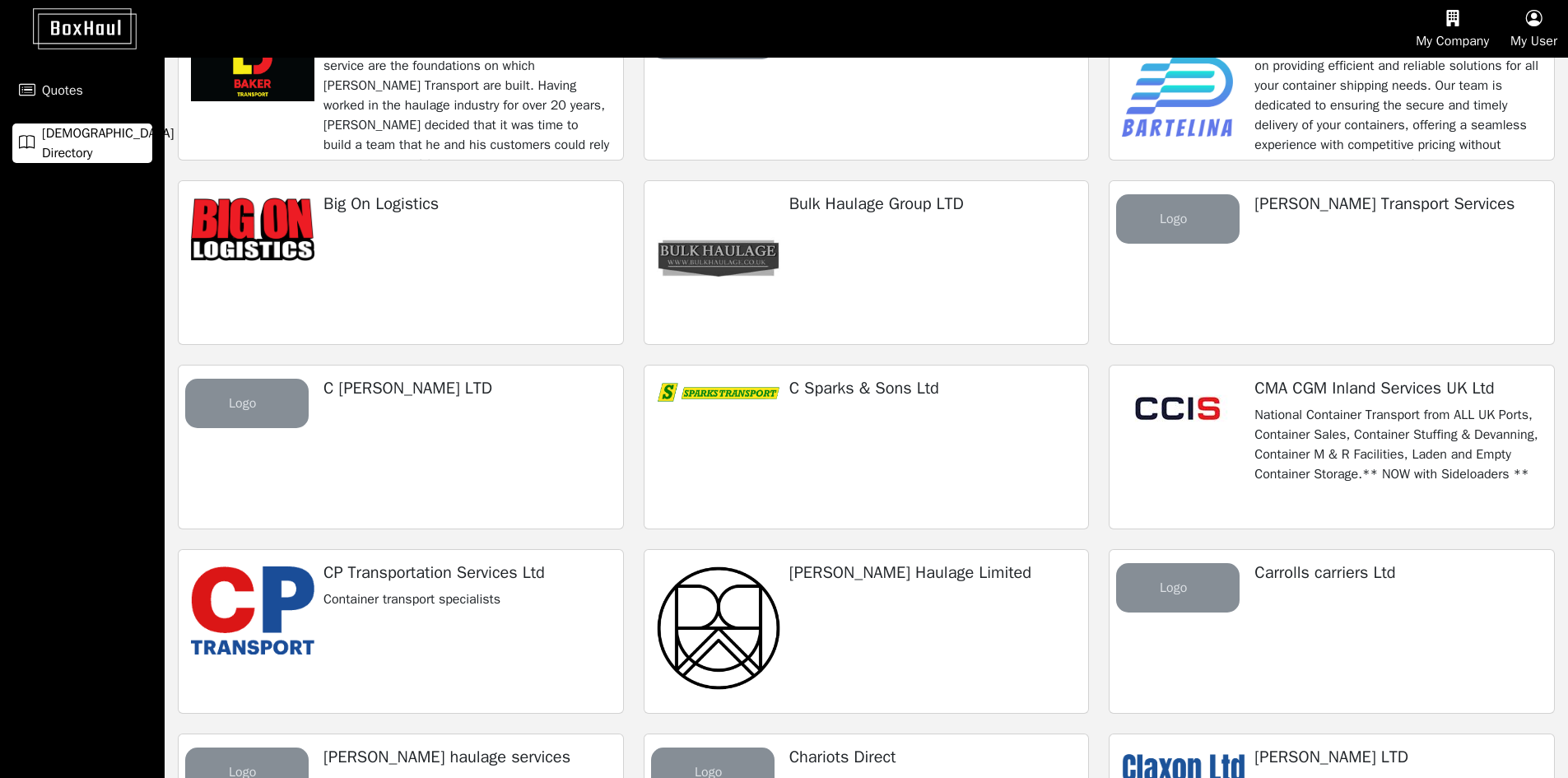 click on "National Container Transport from ALL UK Ports, Container Sales, Container Stuffing & Devanning, Container M & R Facilities, Laden and Empty Container Storage.** NOW with Sideloaders **" at bounding box center (1398, 445) 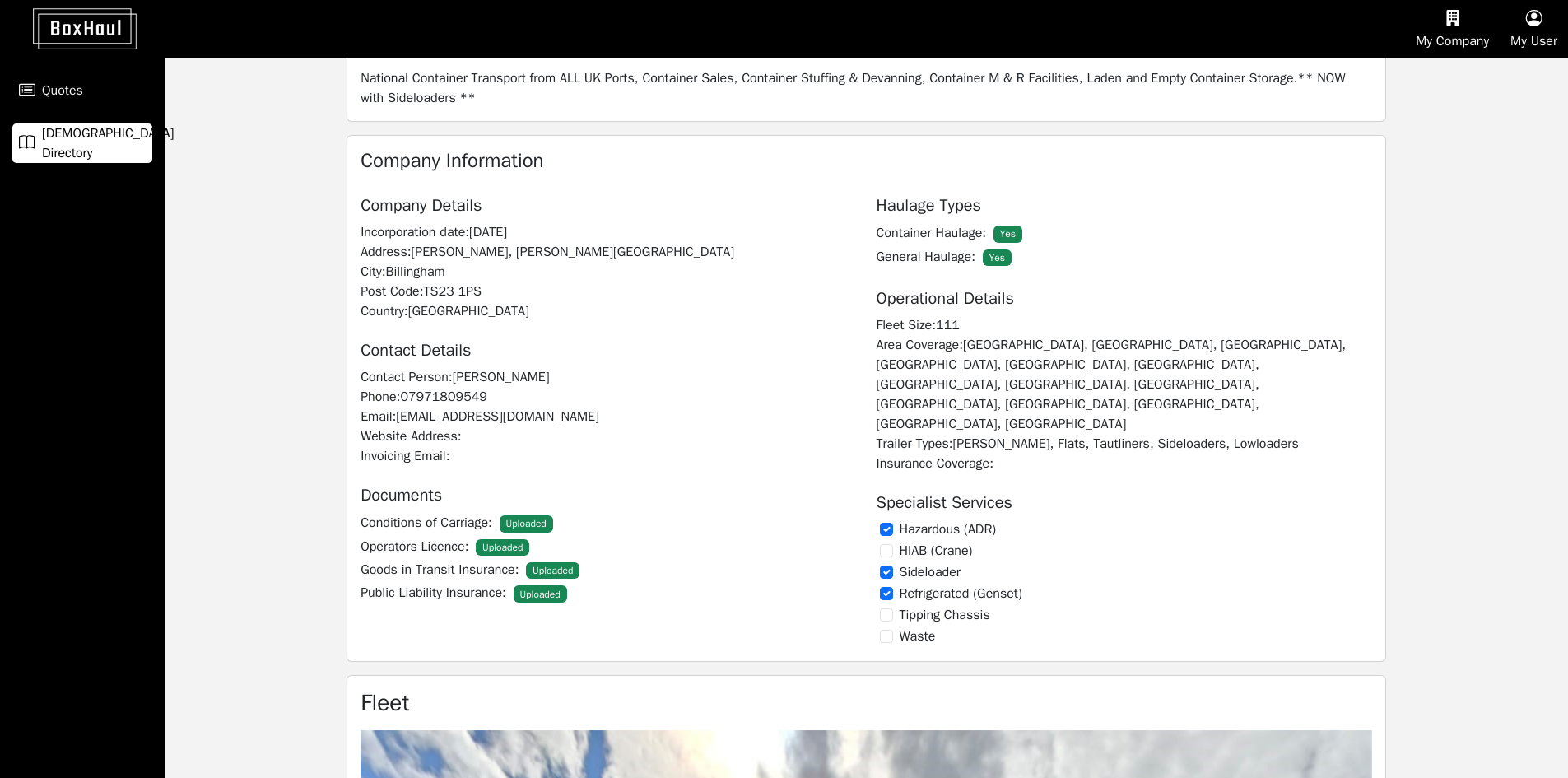scroll, scrollTop: 329, scrollLeft: 0, axis: vertical 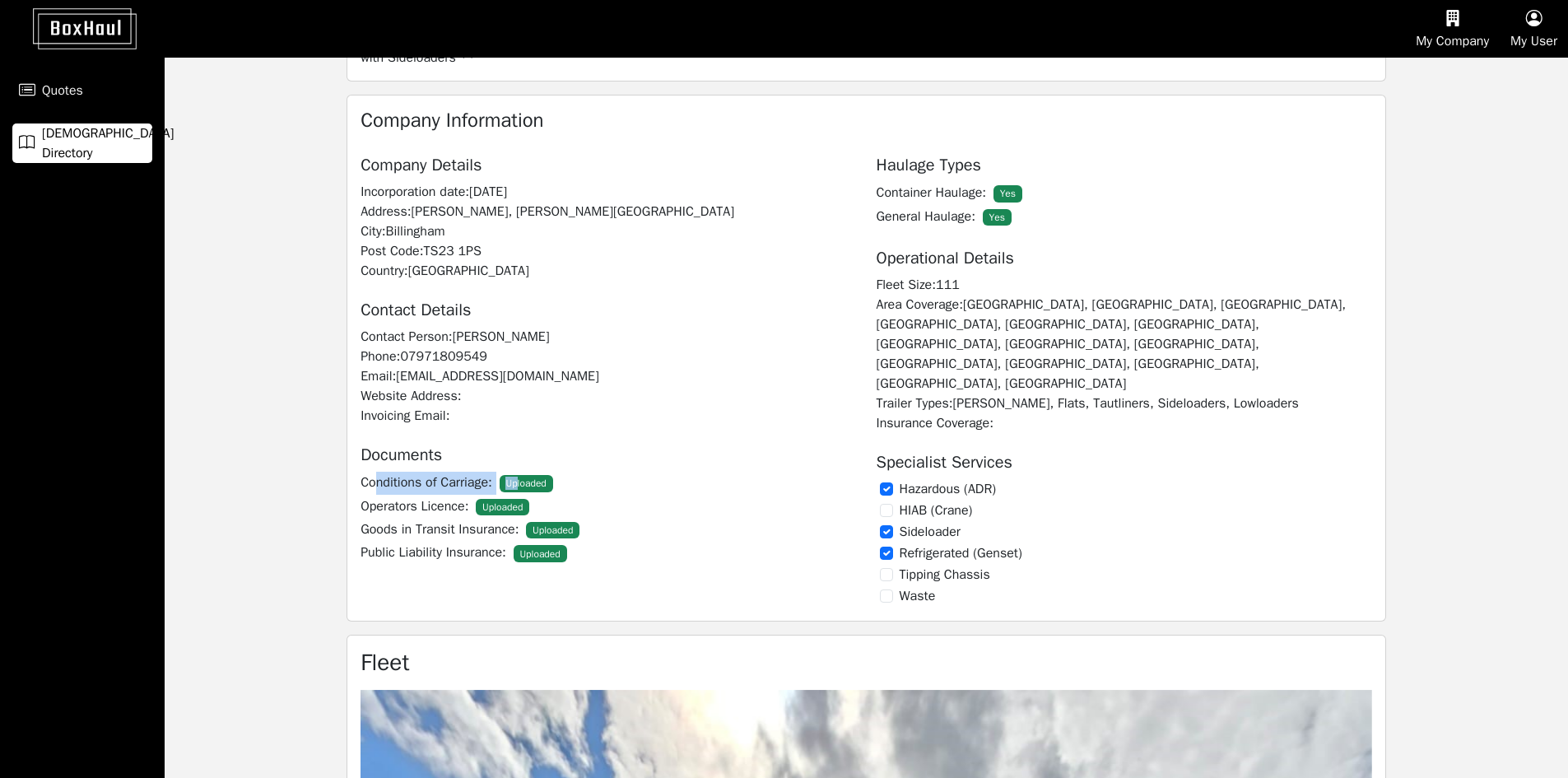 drag, startPoint x: 375, startPoint y: 482, endPoint x: 519, endPoint y: 482, distance: 144 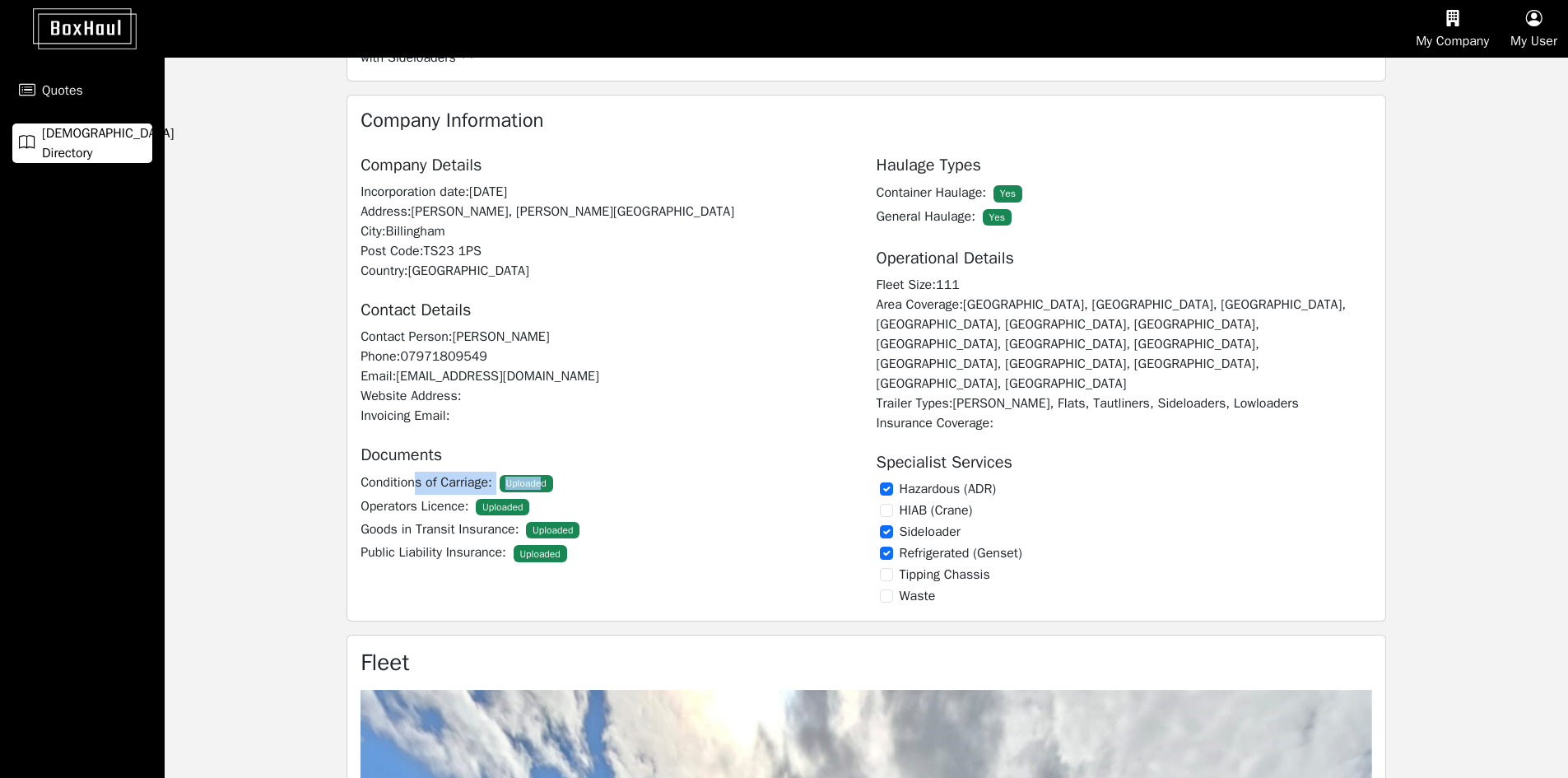 drag, startPoint x: 417, startPoint y: 483, endPoint x: 547, endPoint y: 487, distance: 130.0615 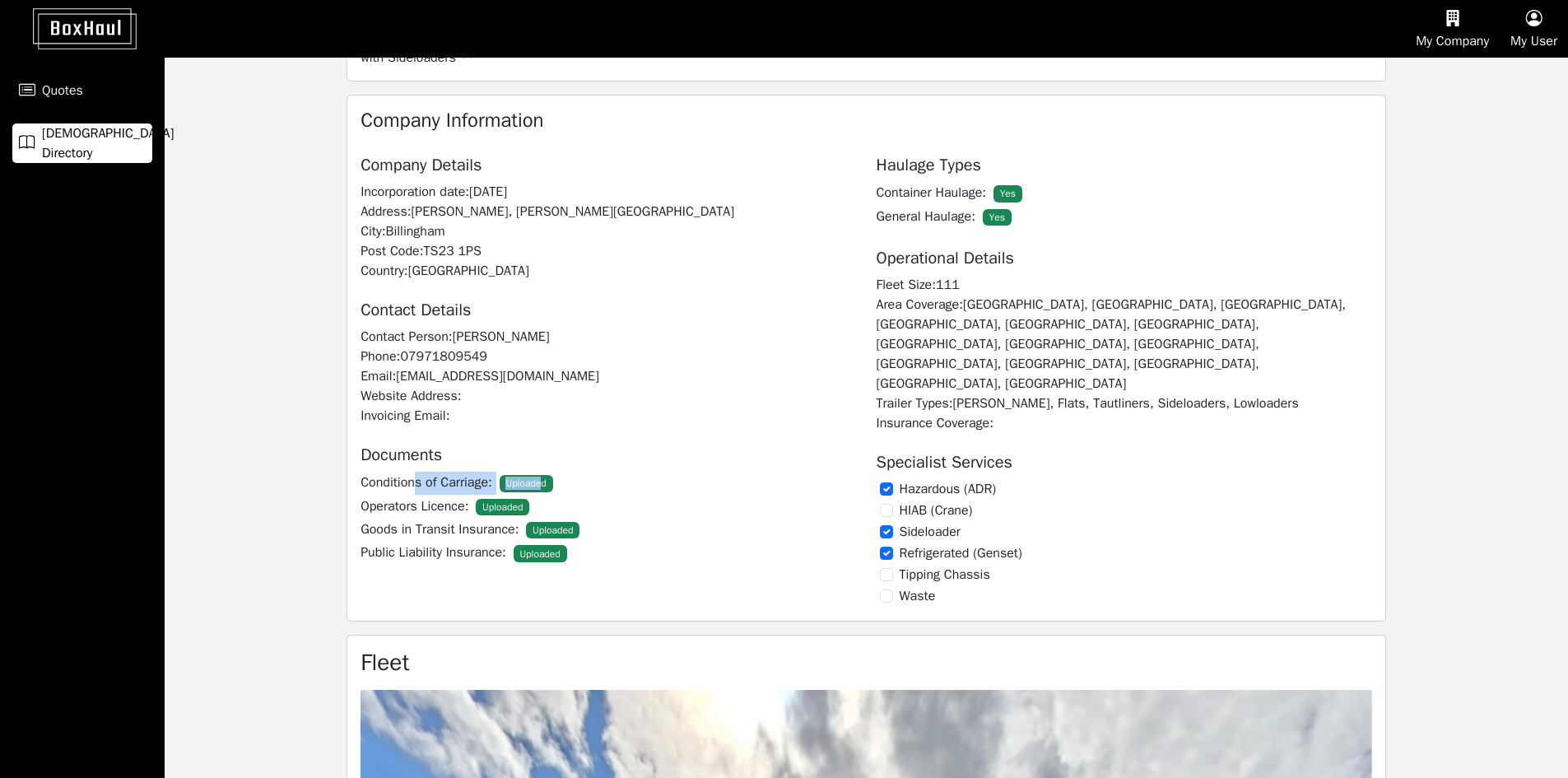 click on "Conditions of Carriage:   Uploaded" at bounding box center [608, 483] 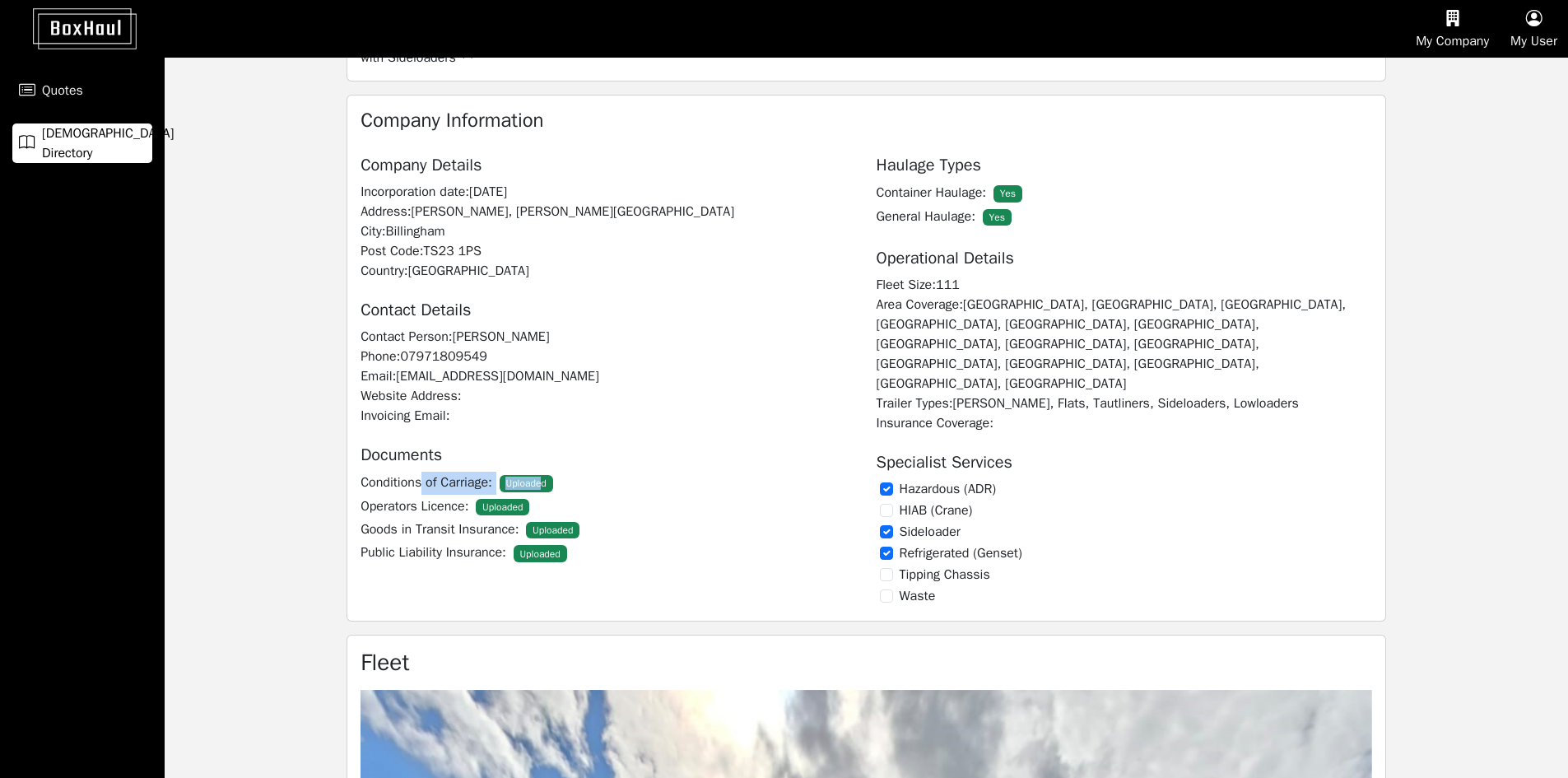 drag, startPoint x: 425, startPoint y: 481, endPoint x: 544, endPoint y: 487, distance: 119.15116 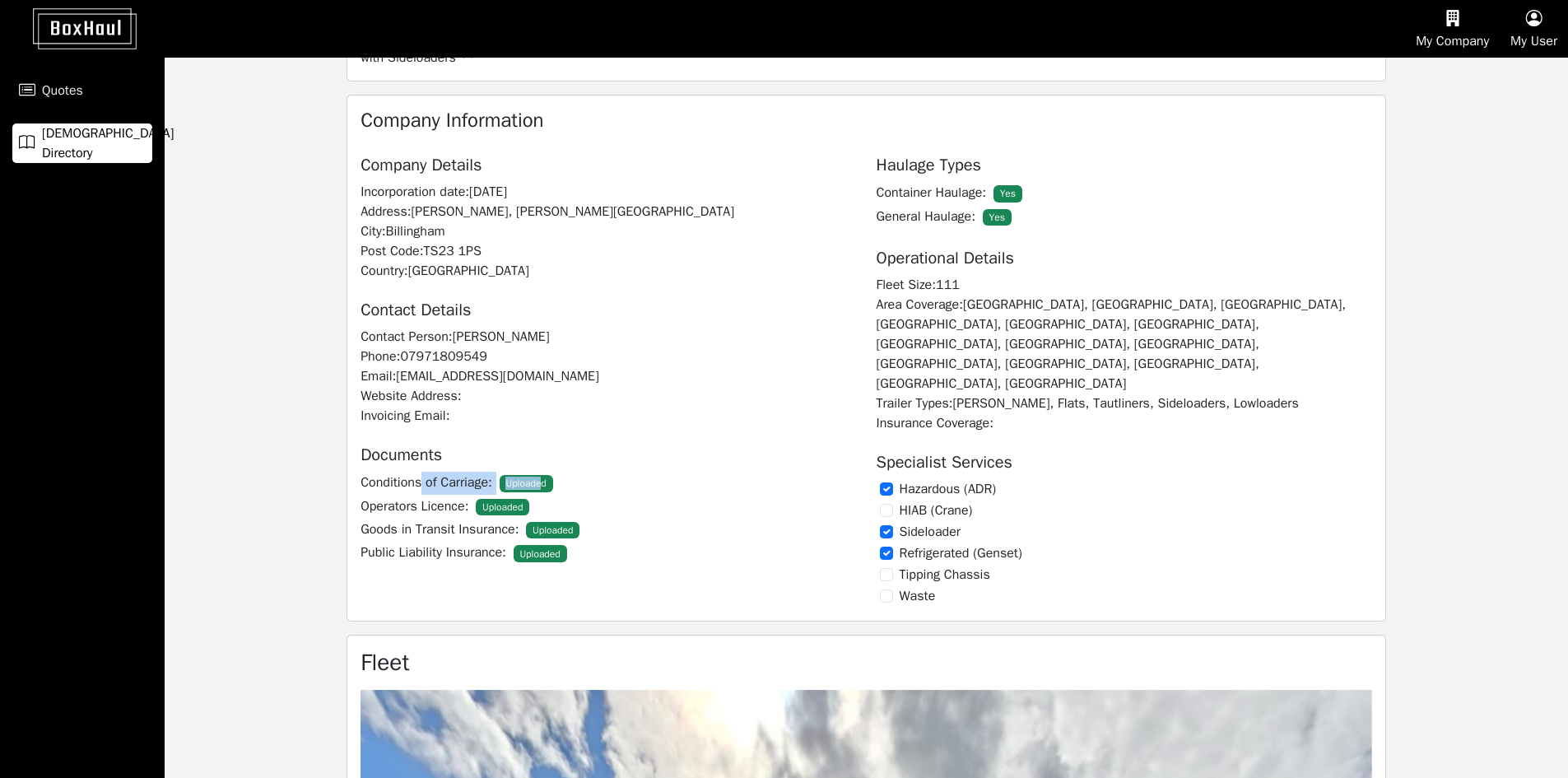 click on "Conditions of Carriage:   Uploaded" at bounding box center (608, 483) 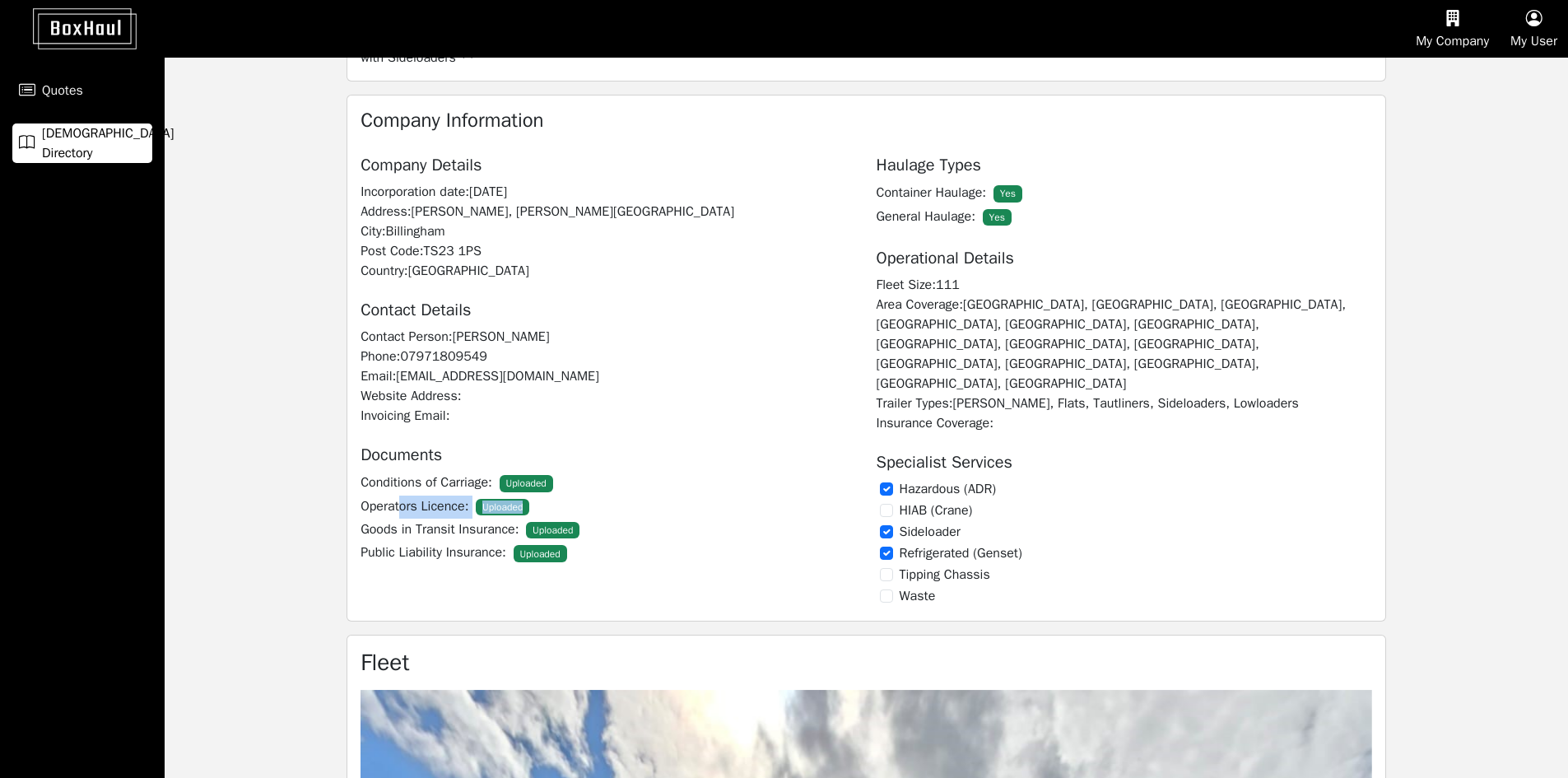 drag, startPoint x: 401, startPoint y: 513, endPoint x: 518, endPoint y: 515, distance: 117.0171 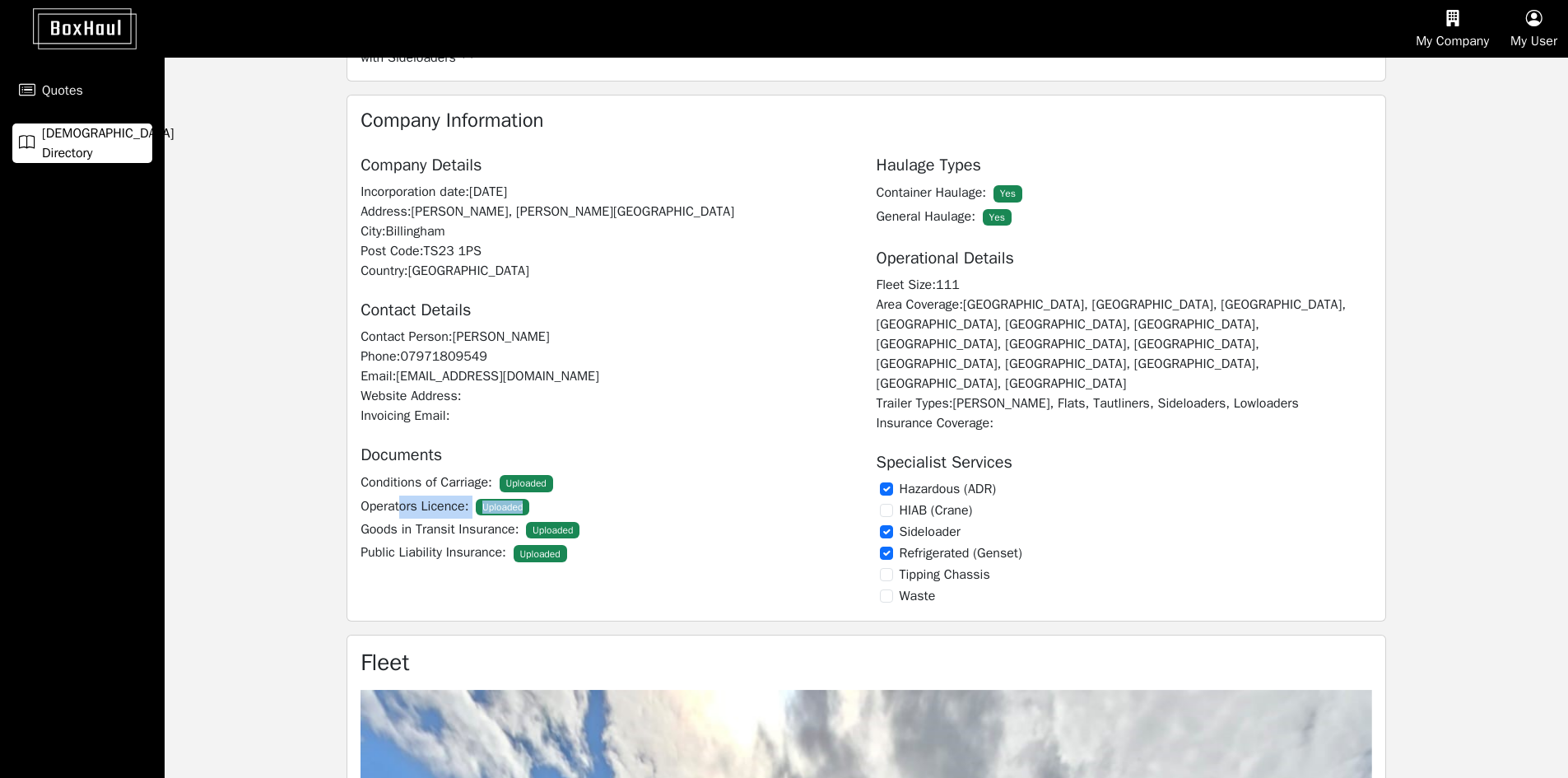 click on "Operators Licence:   Uploaded" at bounding box center (608, 507) 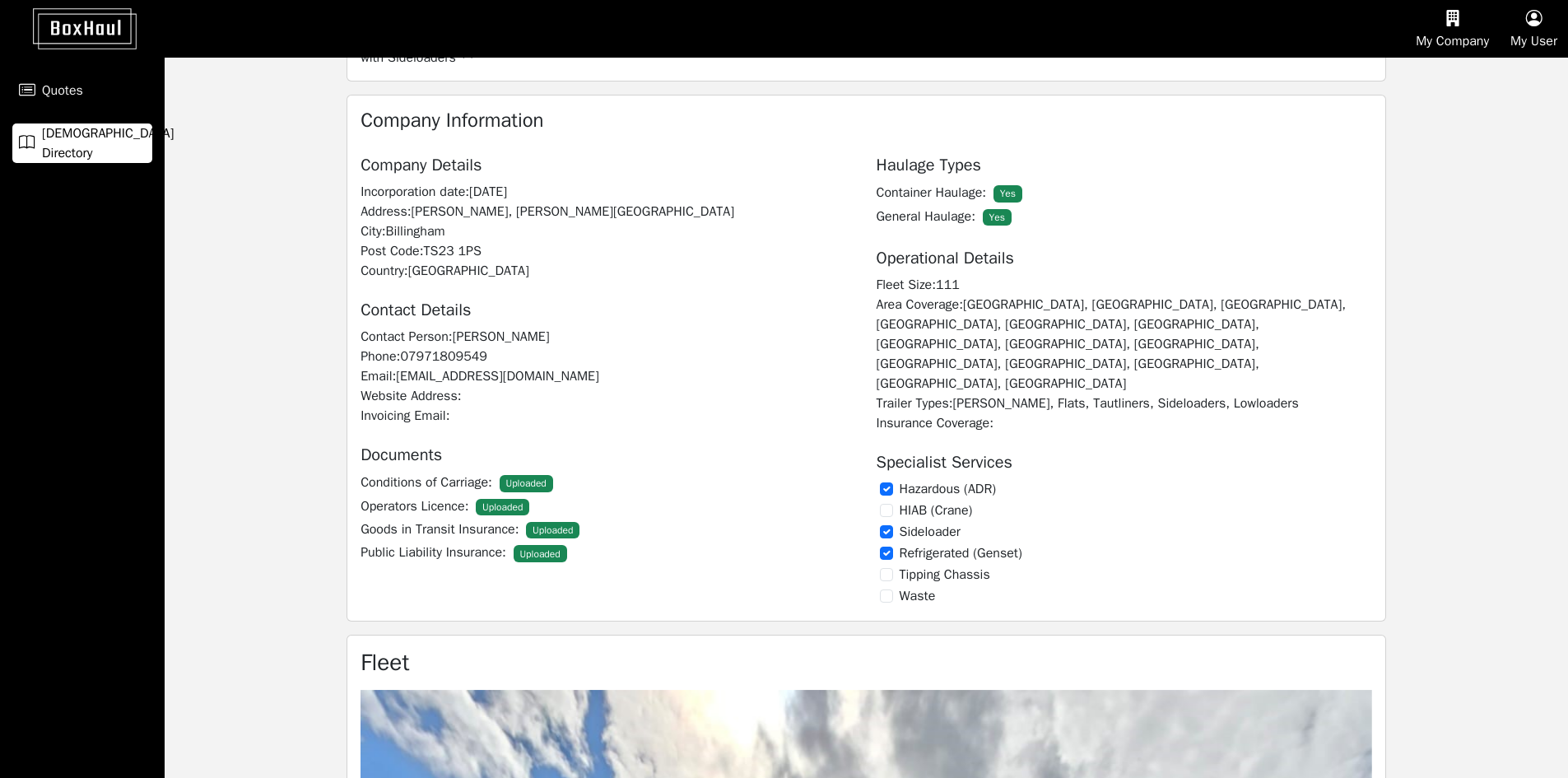 click on "Goods in Transit Insurance:   Uploaded" at bounding box center [608, 530] 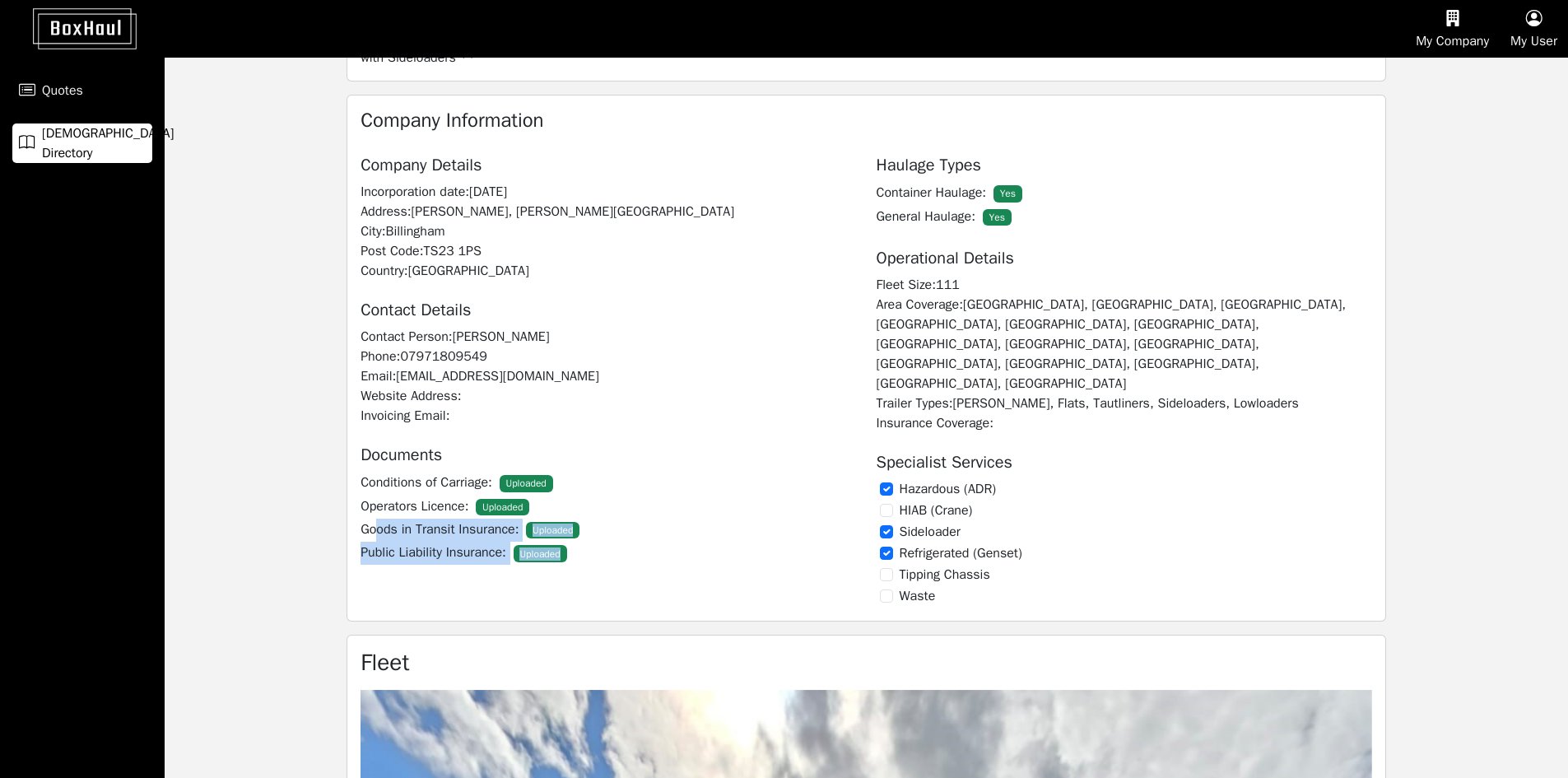 drag, startPoint x: 376, startPoint y: 530, endPoint x: 588, endPoint y: 561, distance: 214.25452 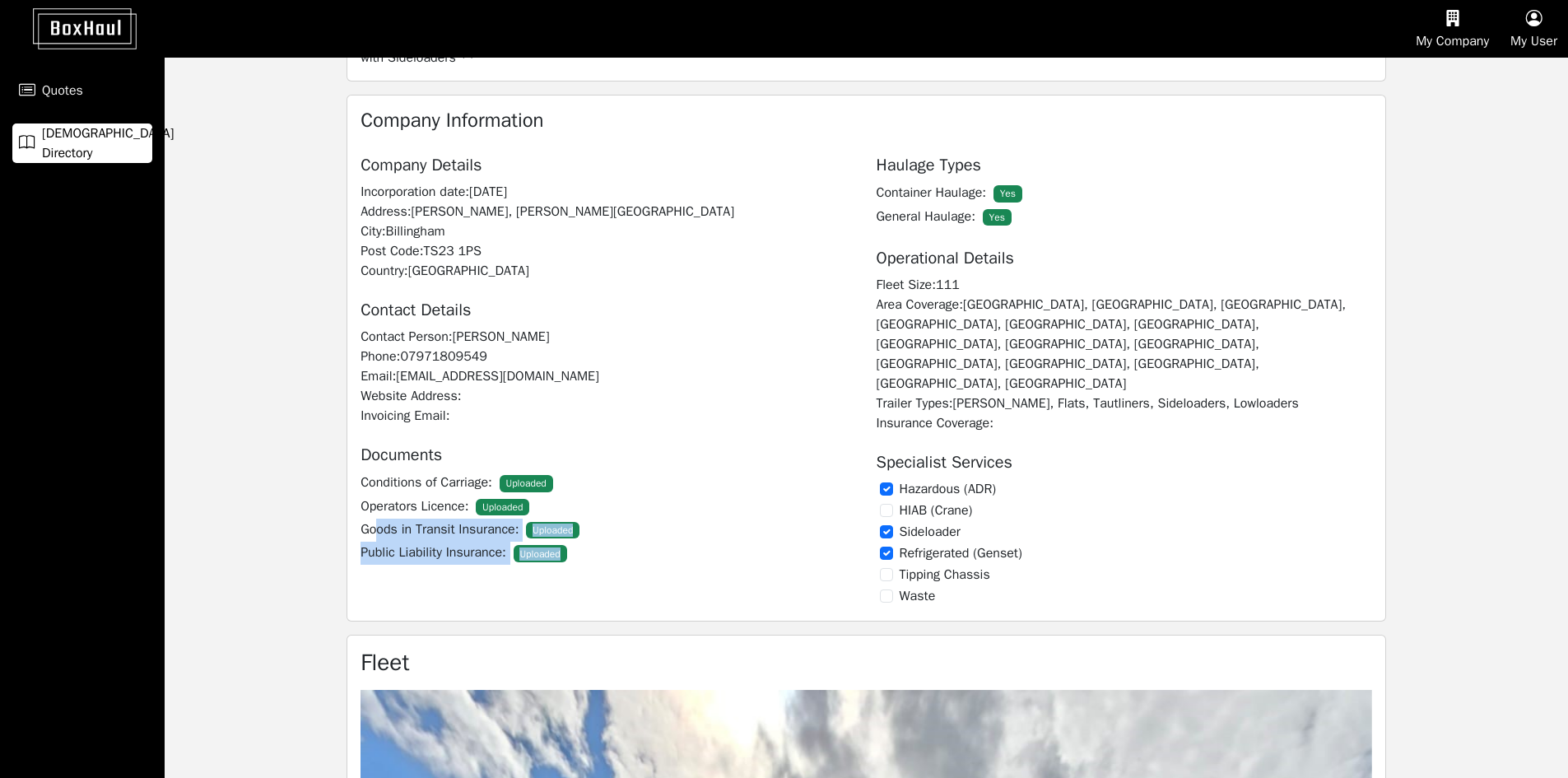 click on "Documents Conditions of Carriage:   Uploaded Operators Licence:   Uploaded Goods in Transit Insurance:   Uploaded Public Liability Insurance:   Uploaded" at bounding box center (608, 496) 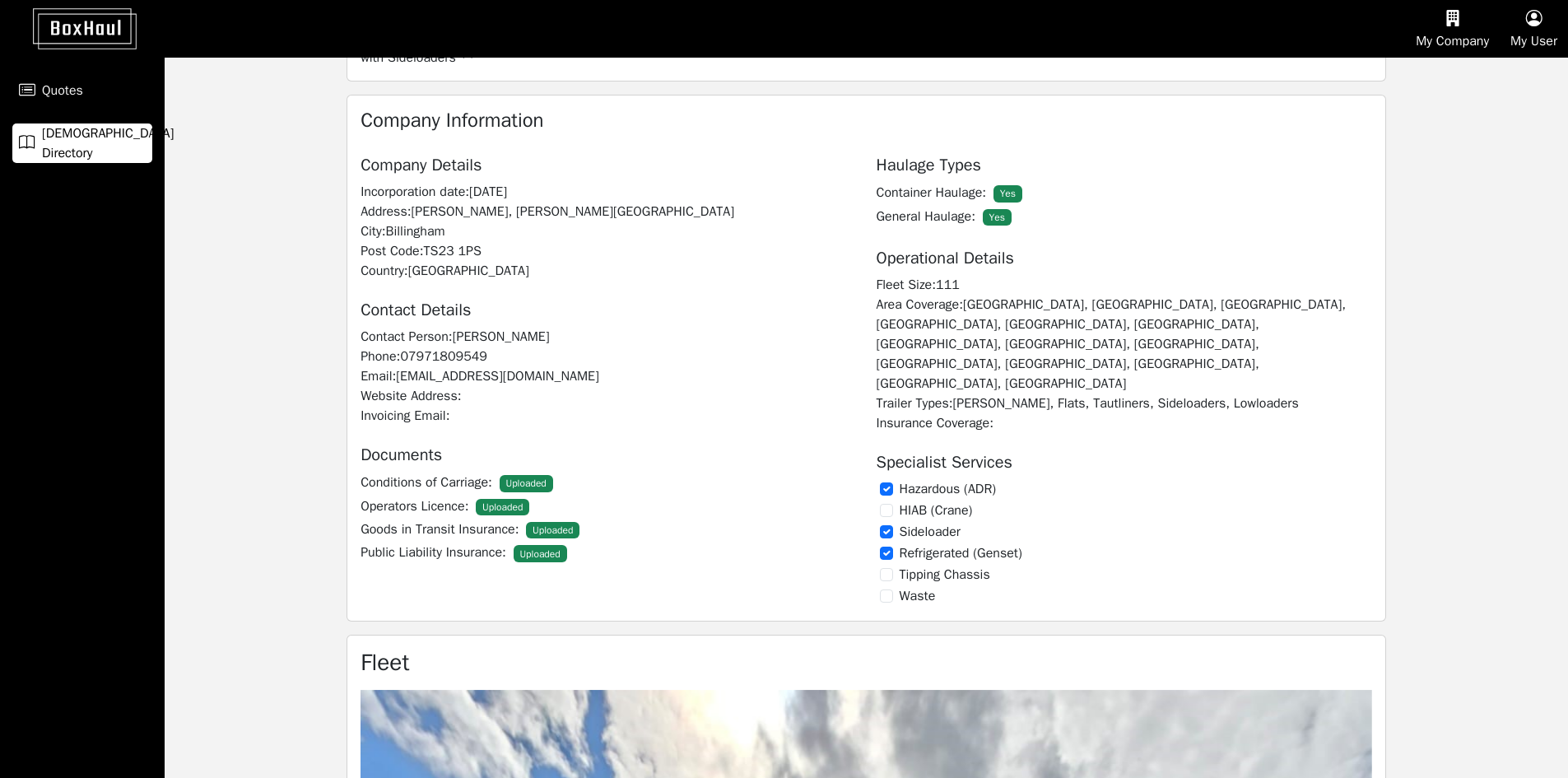 click on "Public Liability Insurance:   Uploaded" at bounding box center (608, 553) 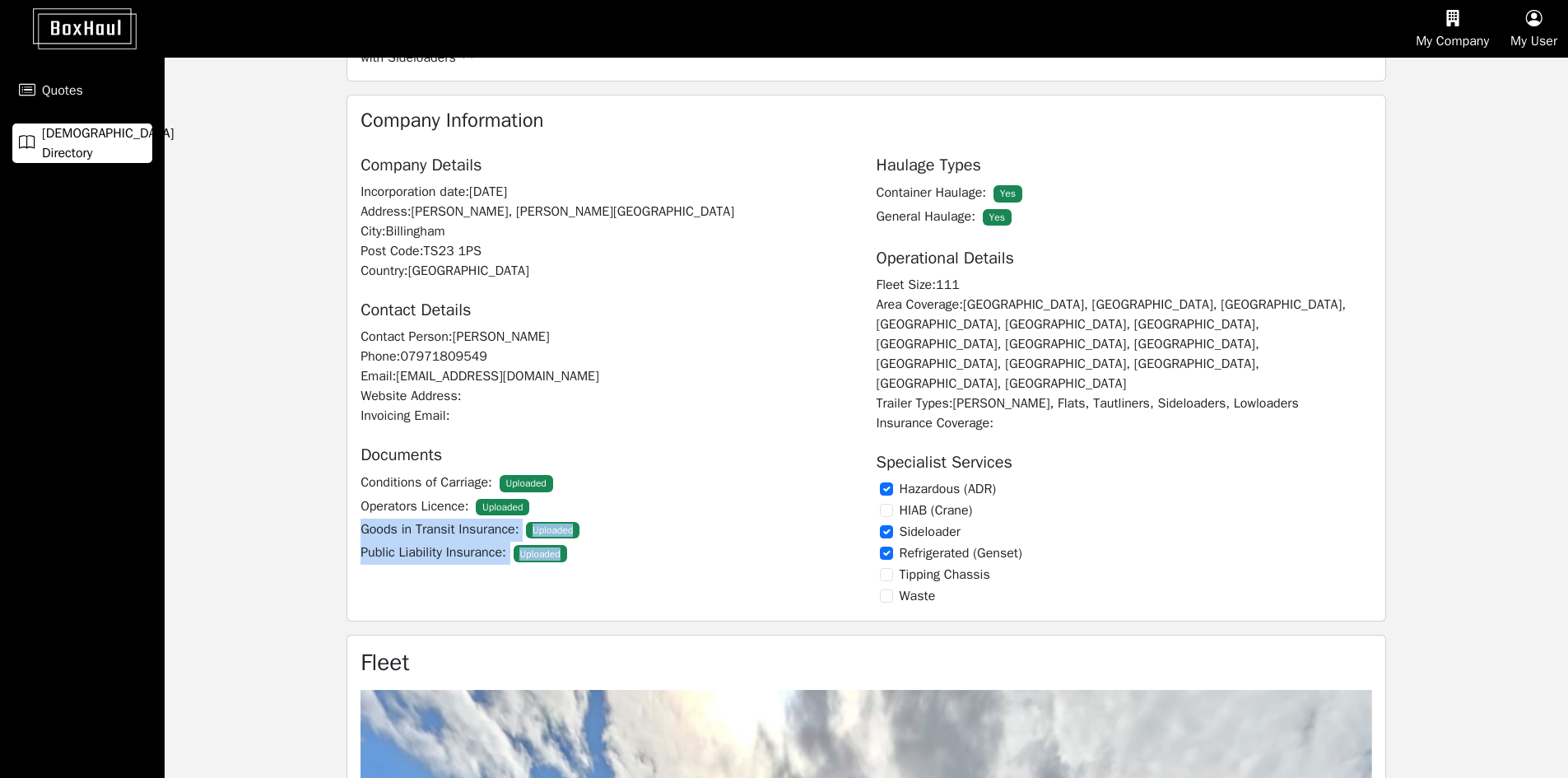 drag, startPoint x: 362, startPoint y: 524, endPoint x: 579, endPoint y: 557, distance: 219.49487 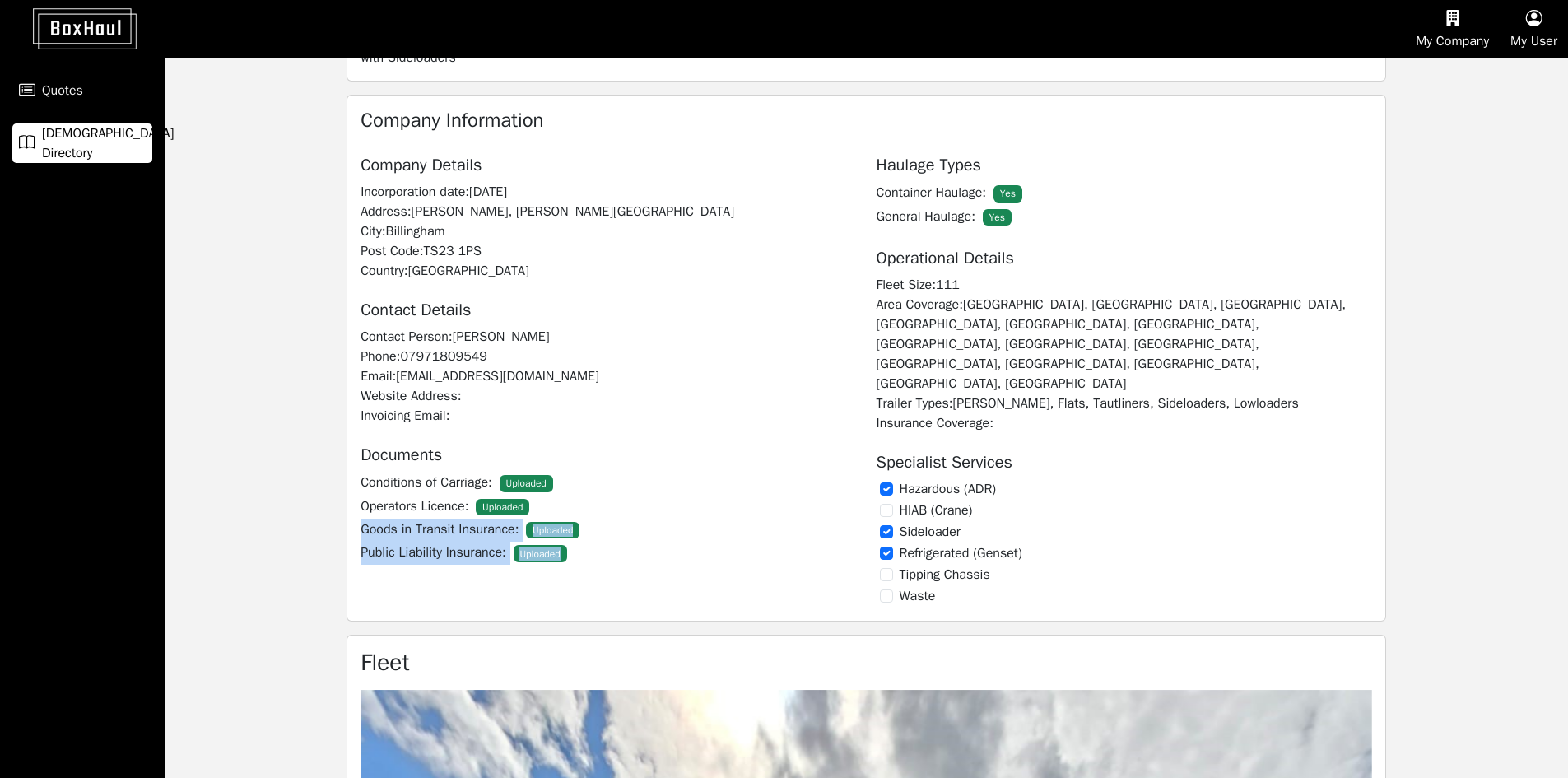 click on "Uploaded" at bounding box center [552, 530] 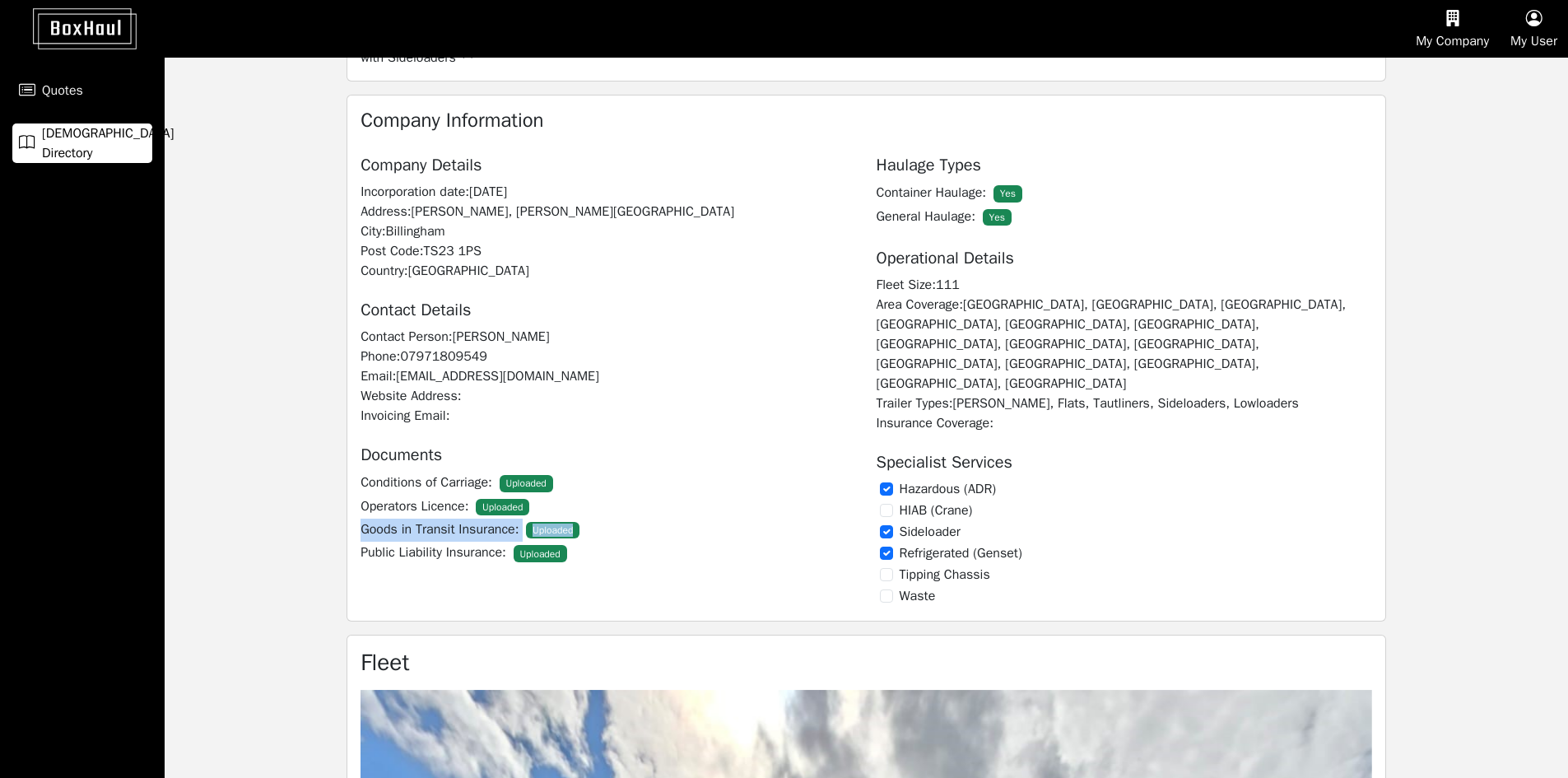 drag, startPoint x: 359, startPoint y: 529, endPoint x: 604, endPoint y: 540, distance: 245.24681 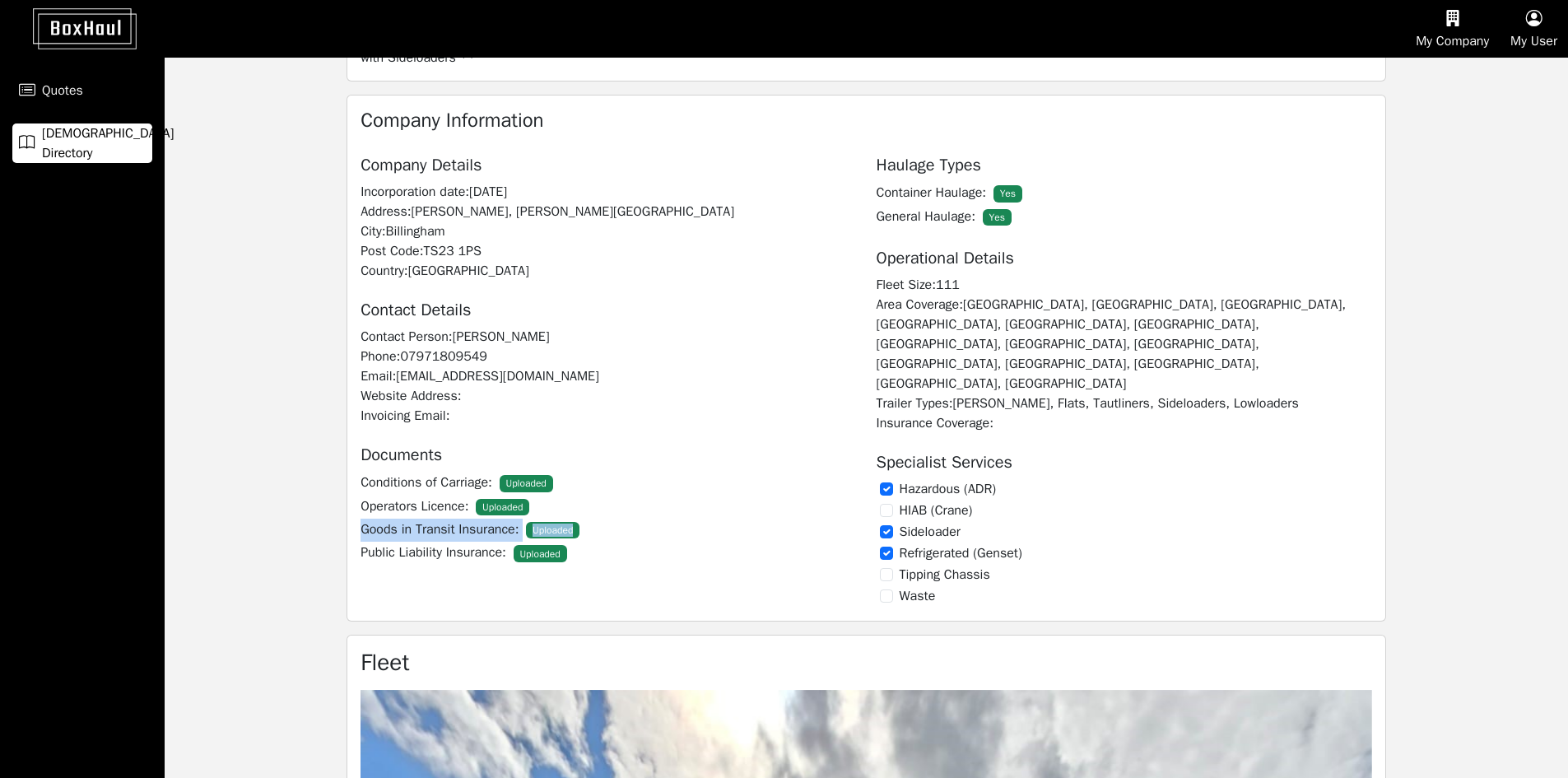 click on "Goods in Transit Insurance:   Uploaded" at bounding box center [608, 530] 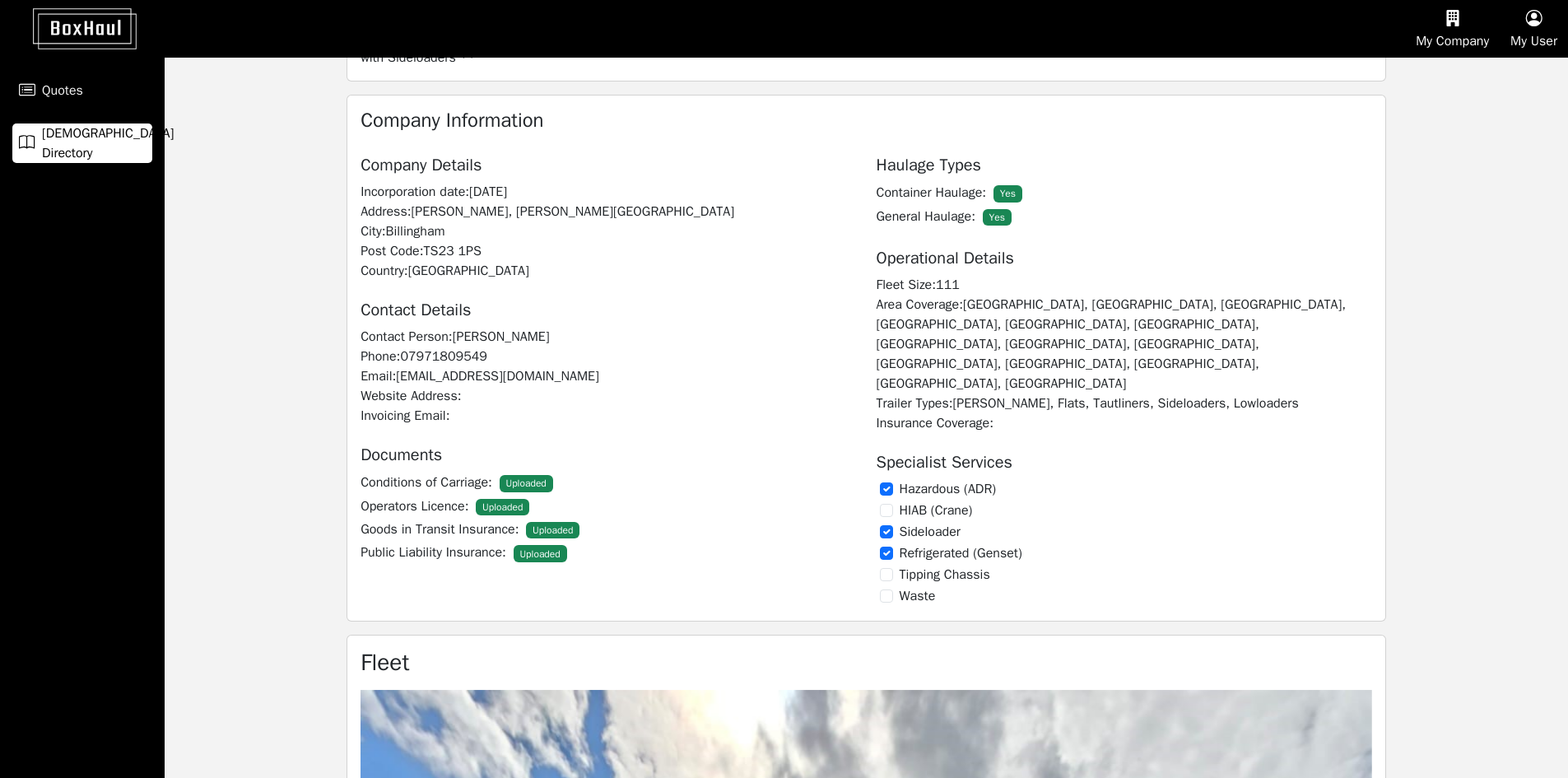 click on "Goods in Transit Insurance:   Uploaded" at bounding box center (608, 530) 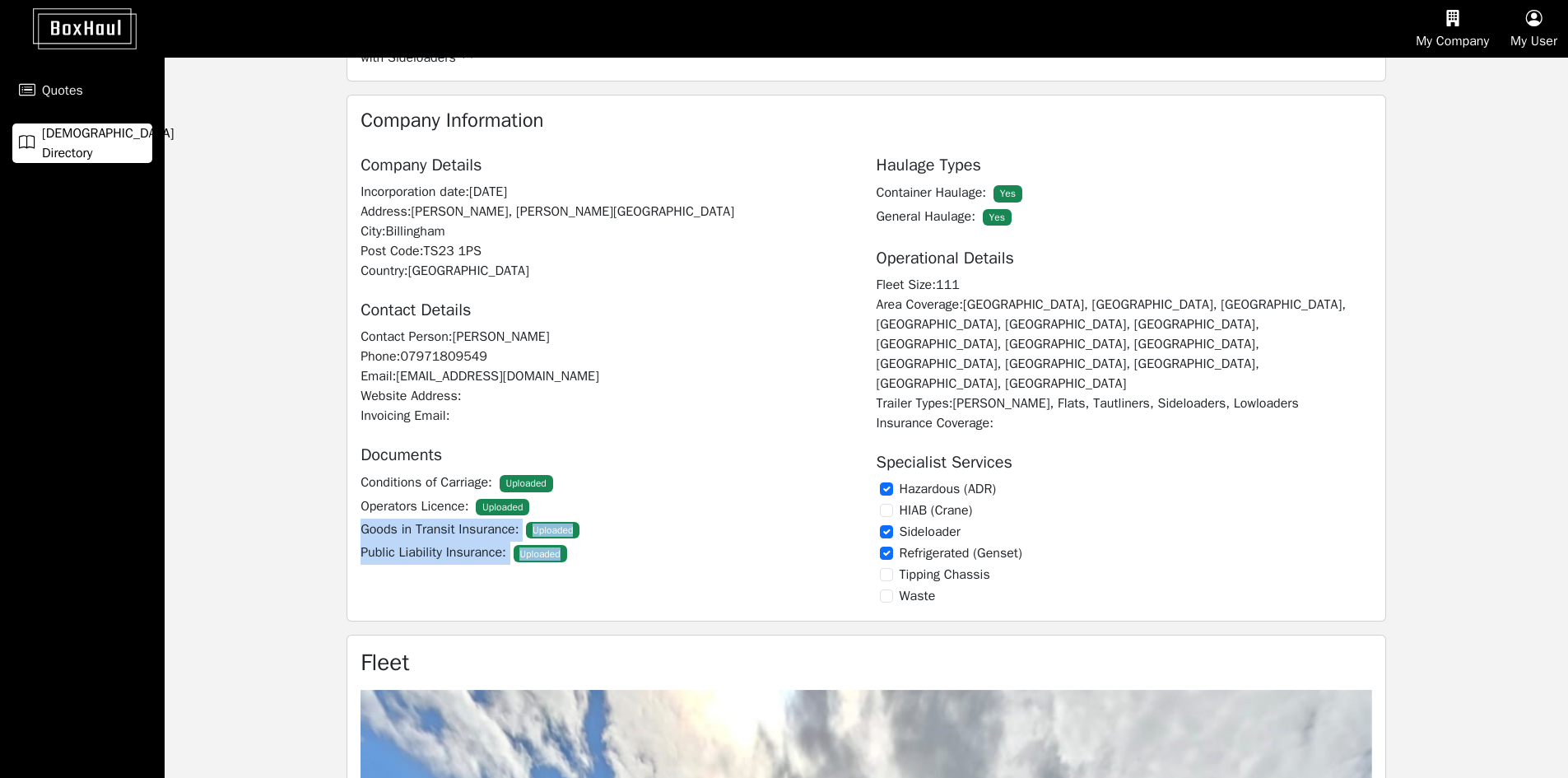 drag, startPoint x: 361, startPoint y: 532, endPoint x: 593, endPoint y: 556, distance: 233.238 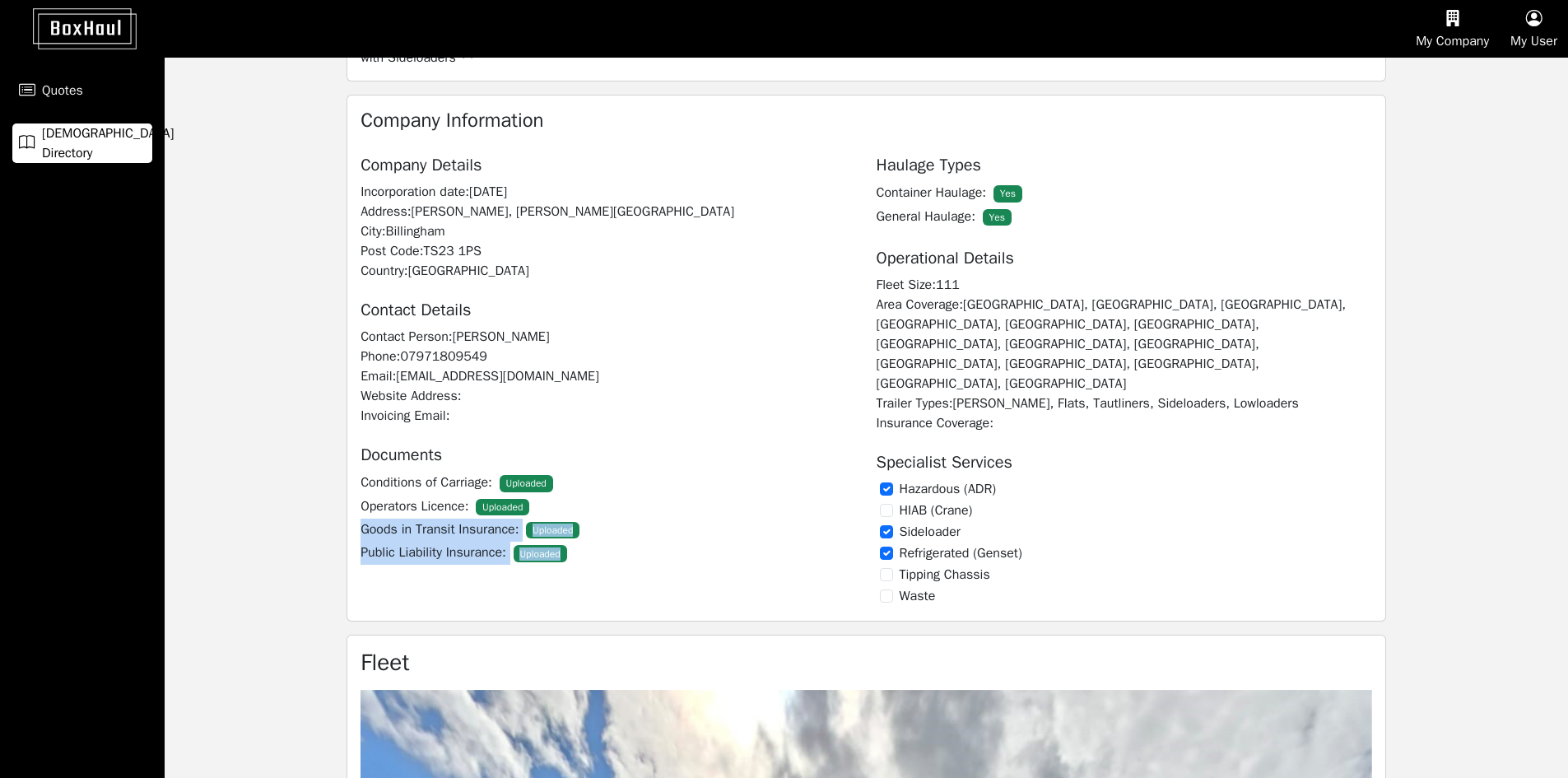 click on "Documents Conditions of Carriage:   Uploaded Operators Licence:   Uploaded Goods in Transit Insurance:   Uploaded Public Liability Insurance:   Uploaded" at bounding box center [608, 496] 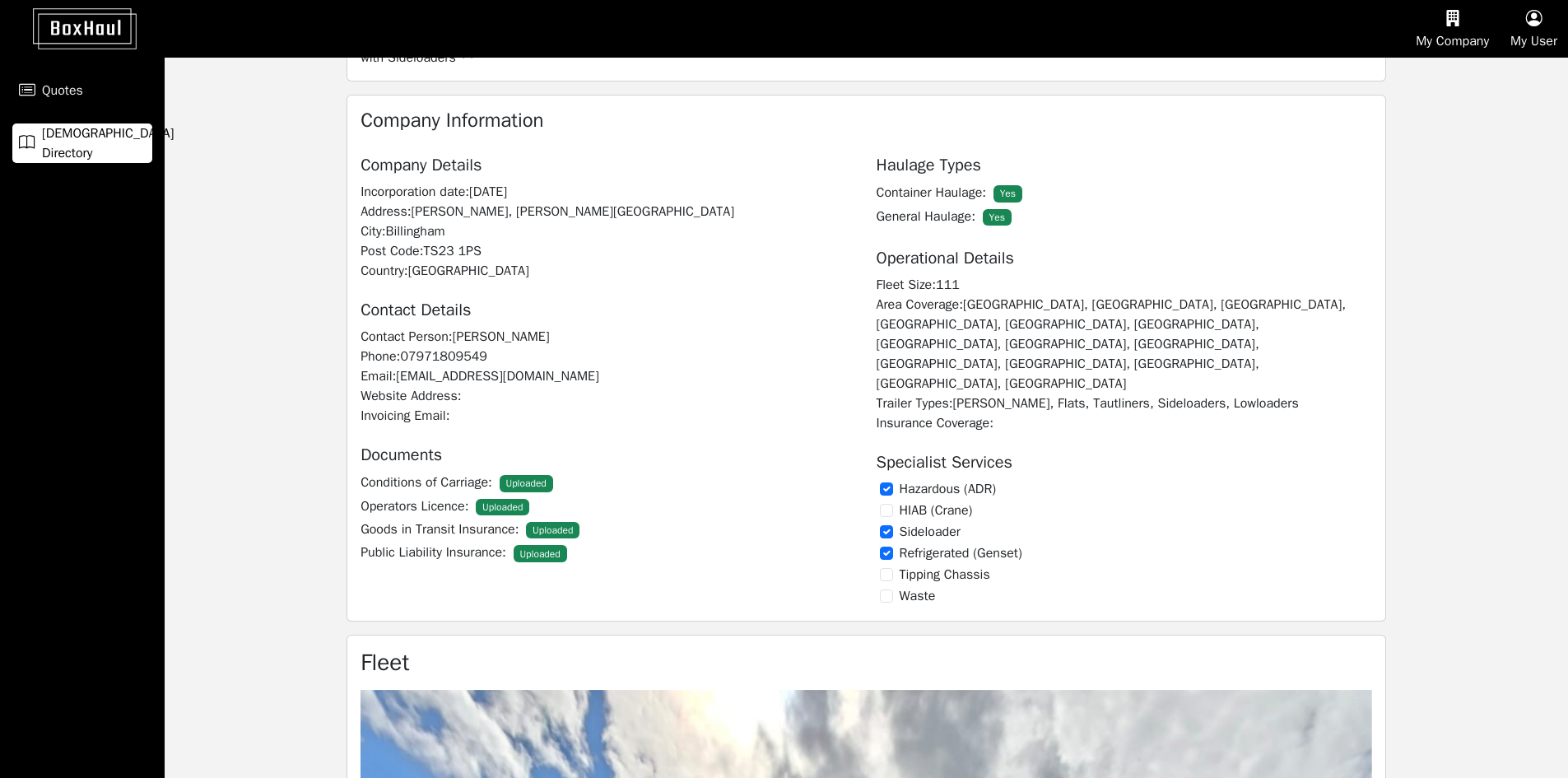 click on "Public Liability Insurance:   Uploaded" at bounding box center (608, 553) 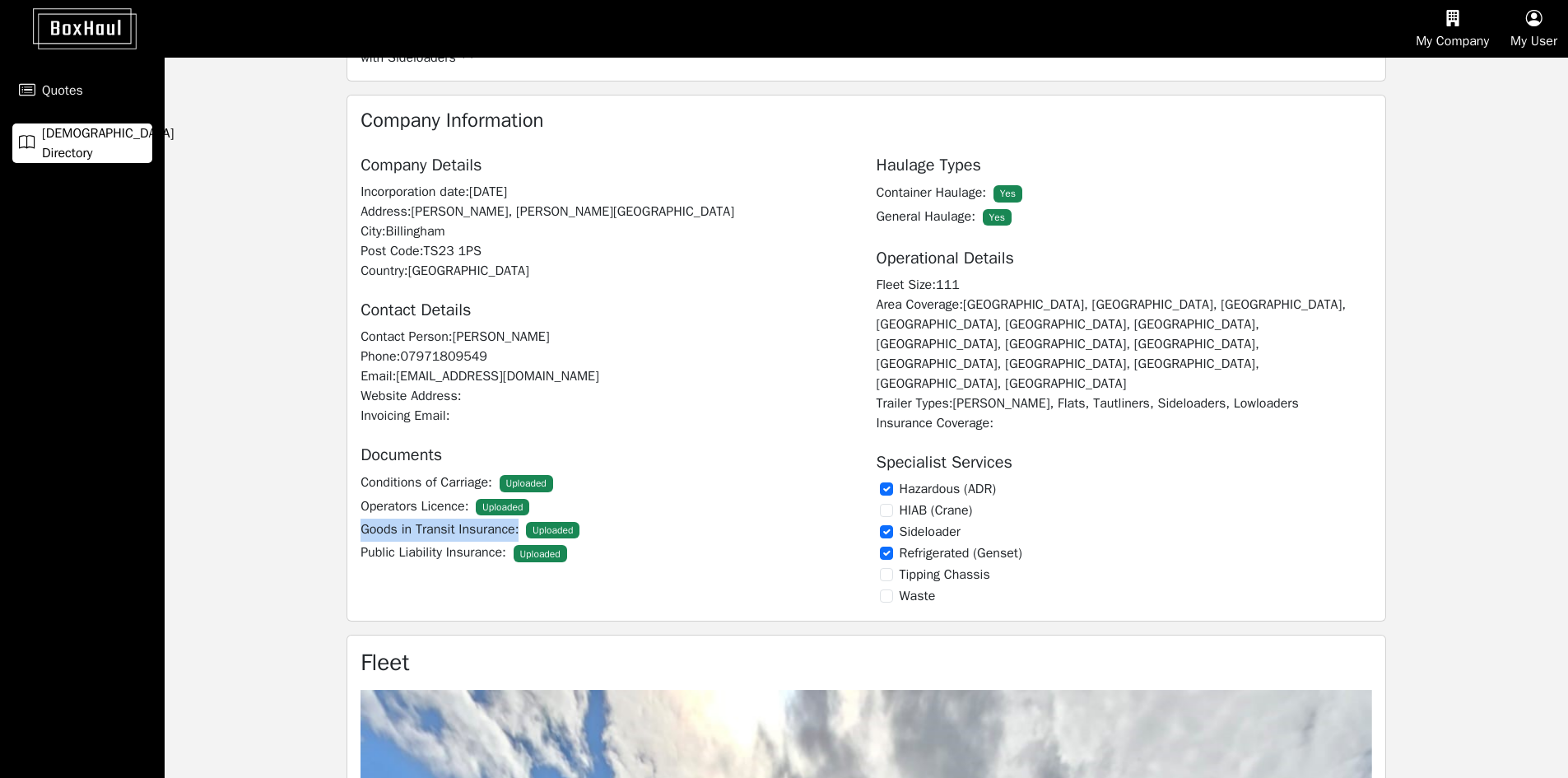 drag, startPoint x: 362, startPoint y: 529, endPoint x: 516, endPoint y: 526, distance: 154.02922 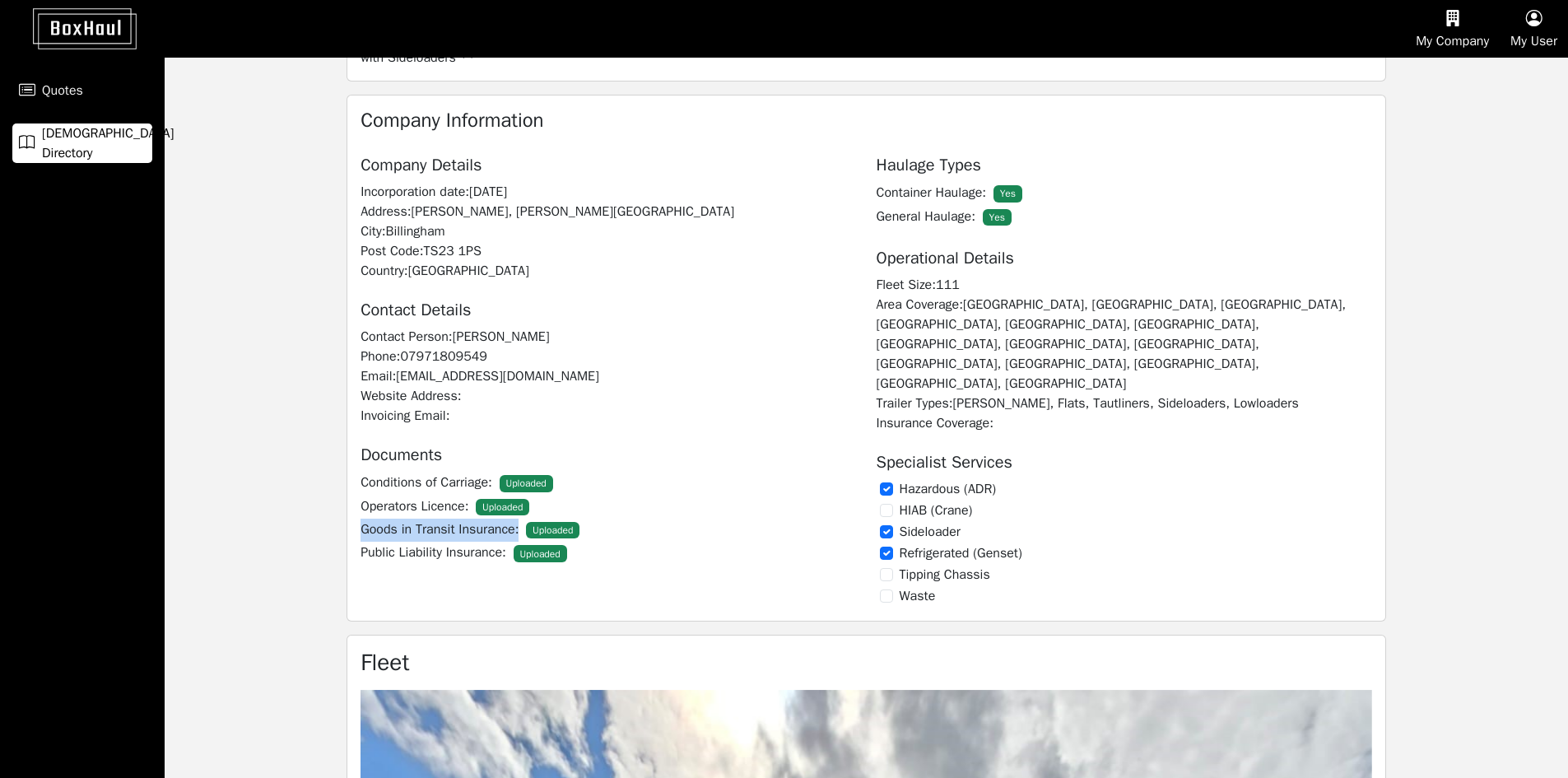 click on "Goods in Transit Insurance:   Uploaded" at bounding box center [608, 530] 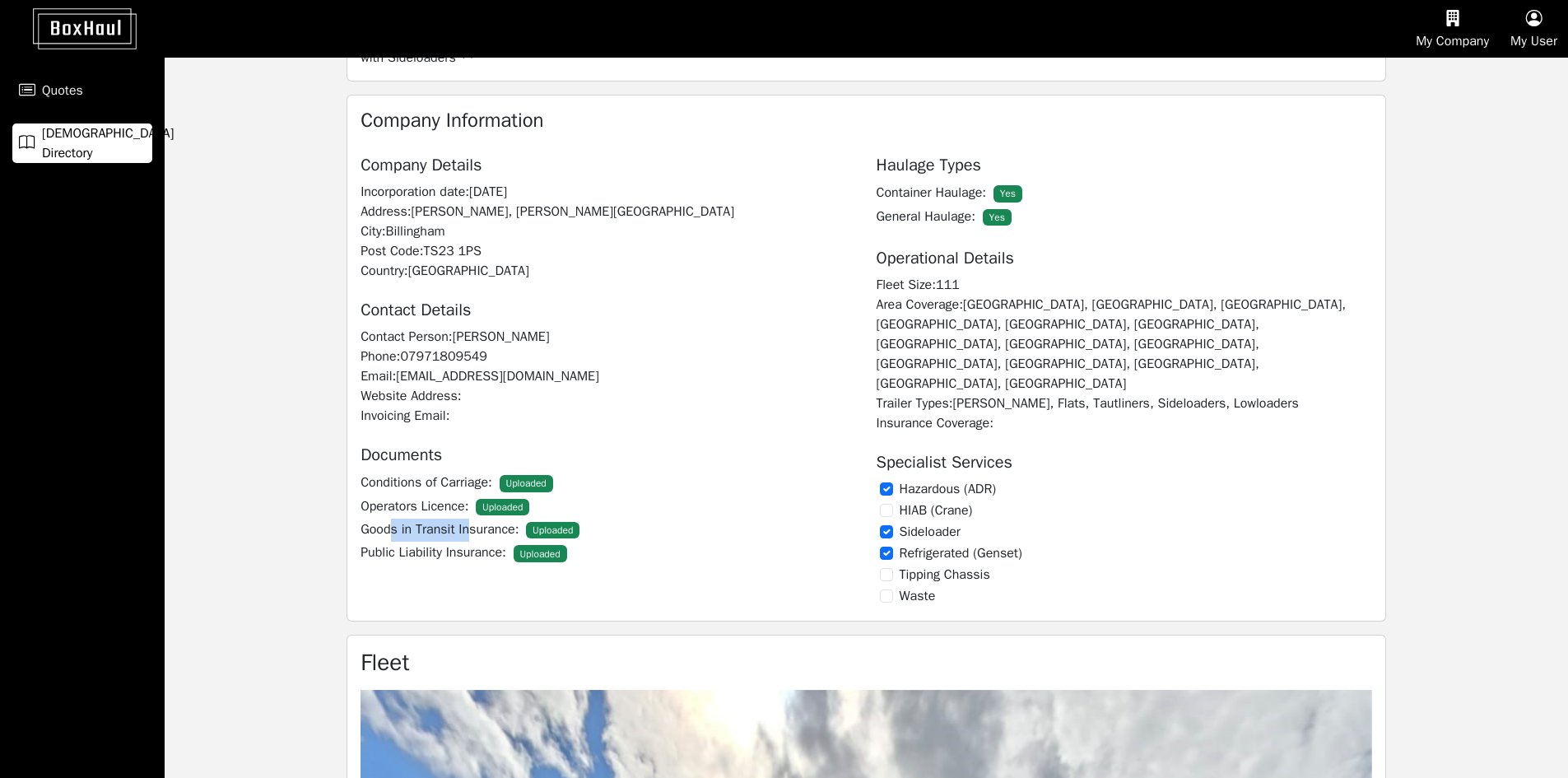 drag, startPoint x: 423, startPoint y: 536, endPoint x: 500, endPoint y: 535, distance: 77.00649 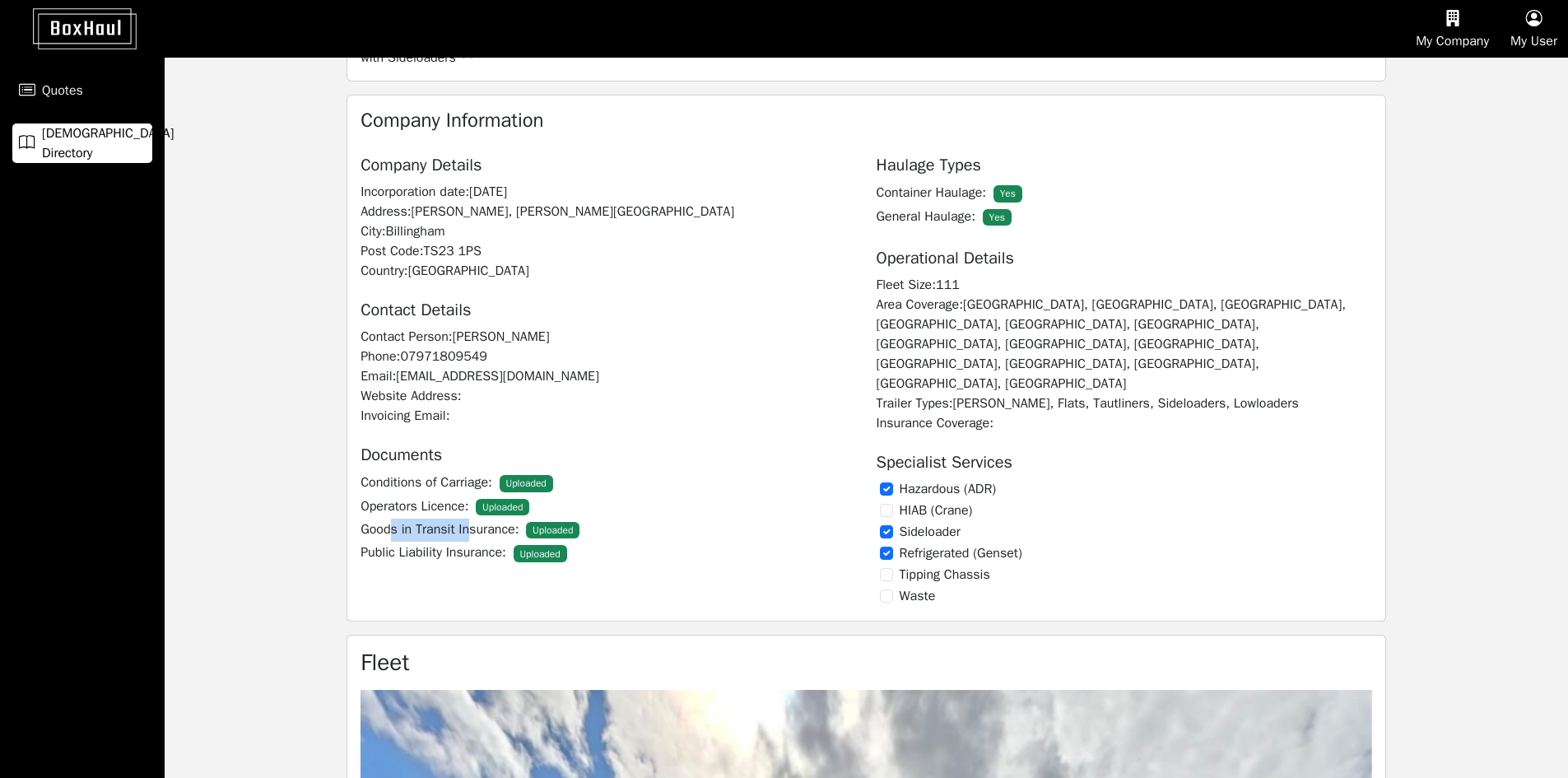 click on "Goods in Transit Insurance:   Uploaded" at bounding box center (608, 530) 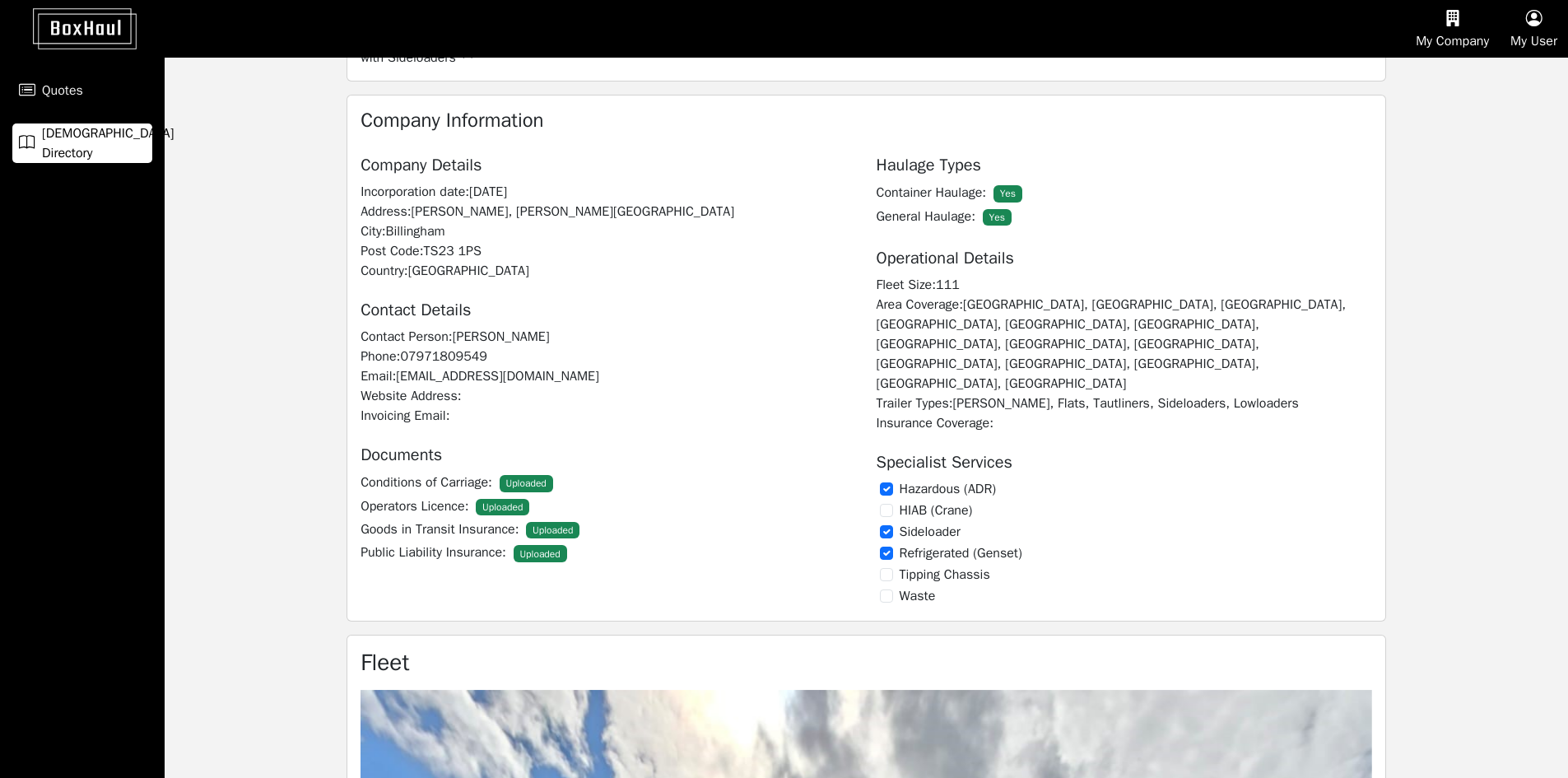 click on "Uploaded" at bounding box center [552, 530] 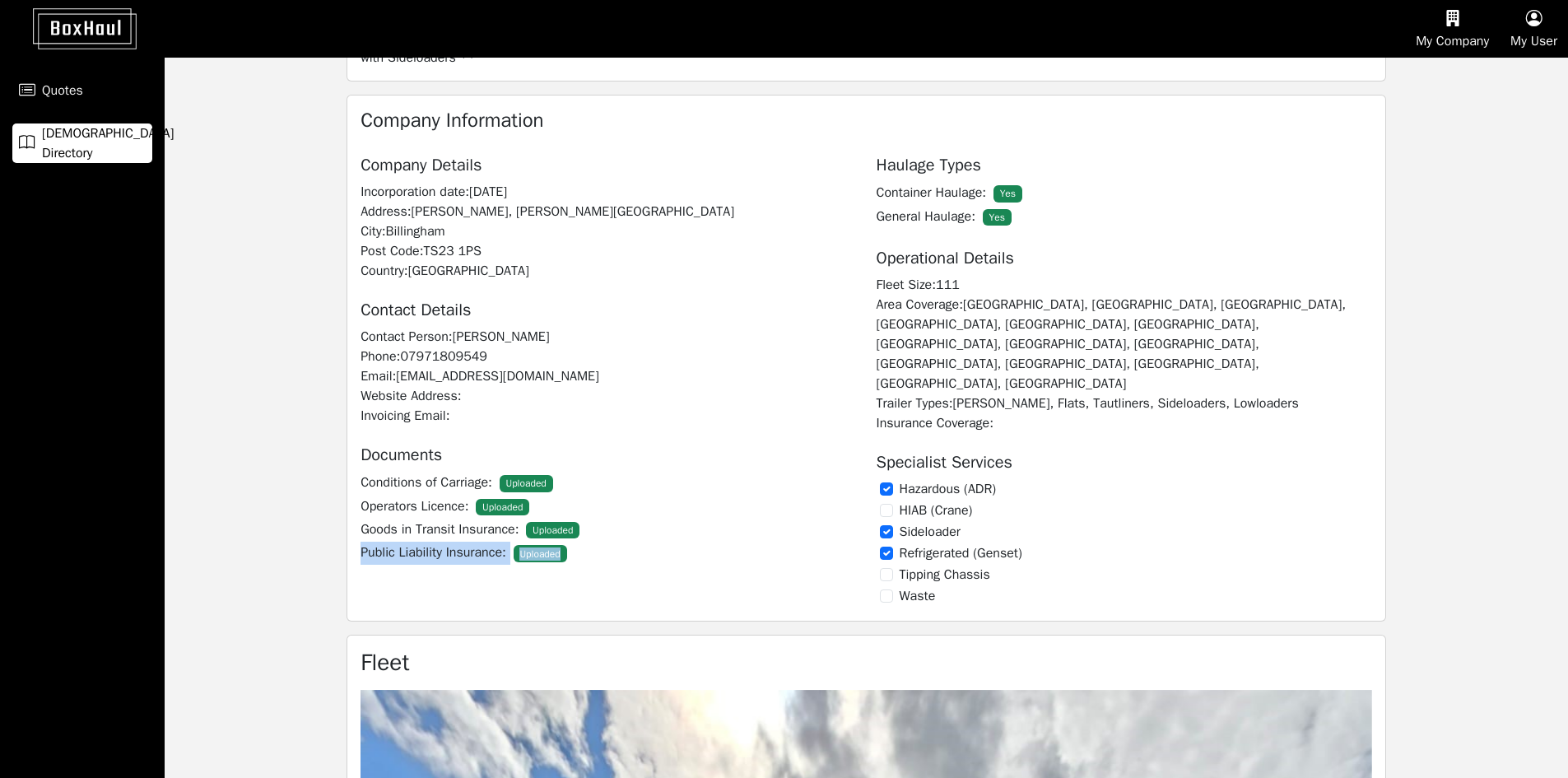 drag, startPoint x: 616, startPoint y: 532, endPoint x: 671, endPoint y: 542, distance: 55.9017 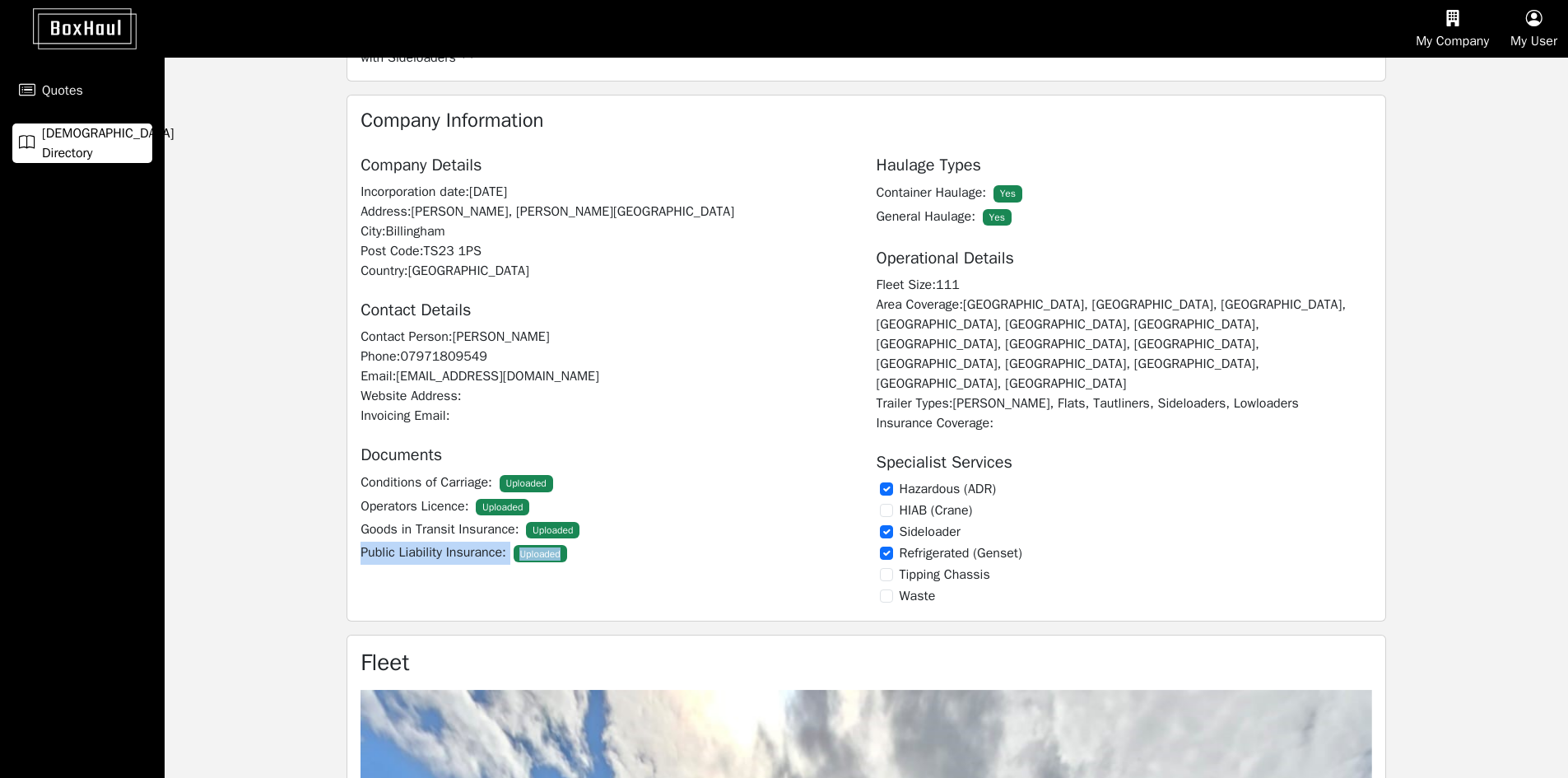 click on "Documents Conditions of Carriage:   Uploaded Operators Licence:   Uploaded Goods in Transit Insurance:   Uploaded Public Liability Insurance:   Uploaded" at bounding box center [608, 496] 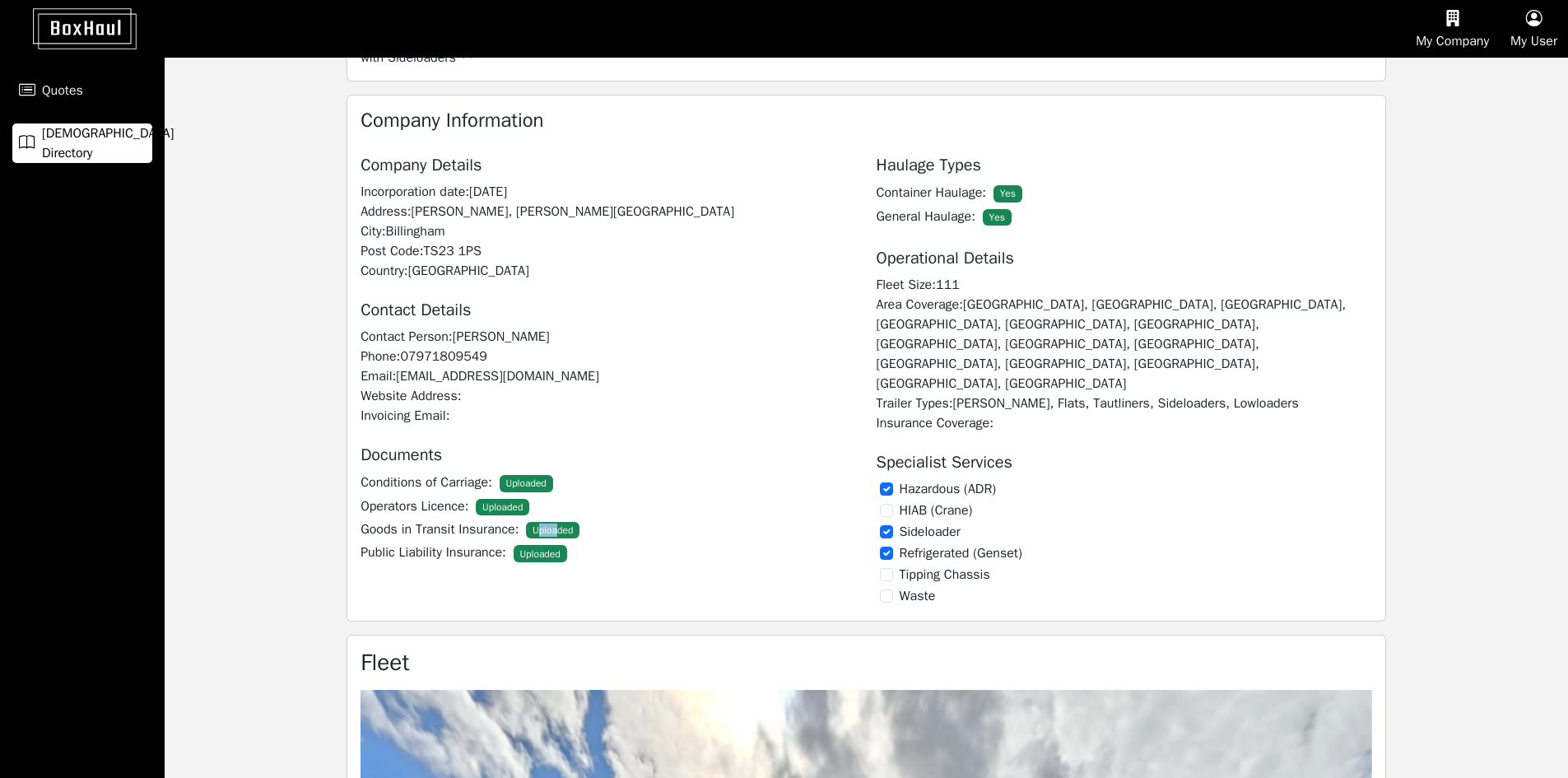 drag, startPoint x: 534, startPoint y: 526, endPoint x: 556, endPoint y: 524, distance: 22.090722 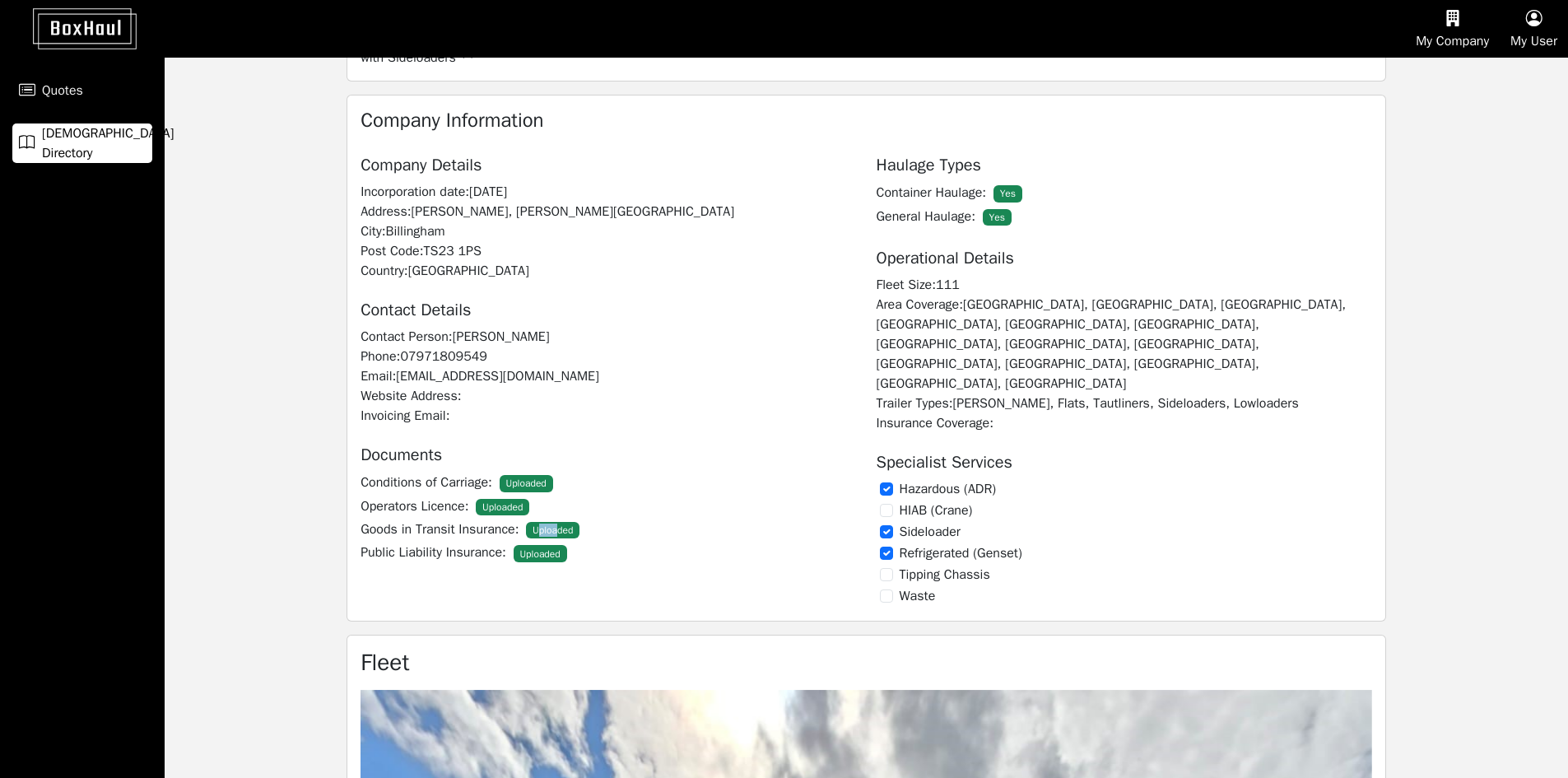 click on "Uploaded" at bounding box center [552, 530] 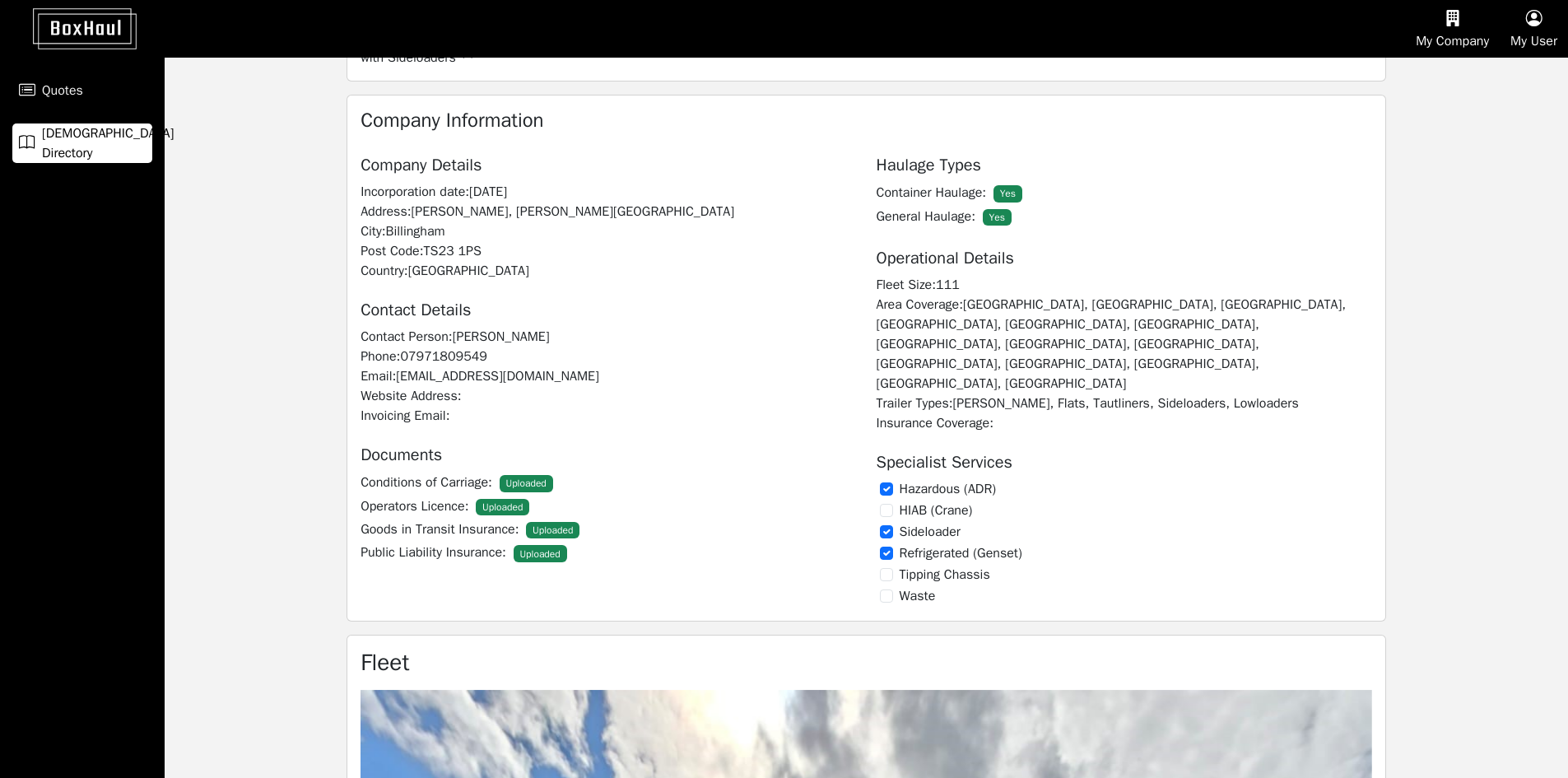 click on "Uploaded" at bounding box center [552, 530] 